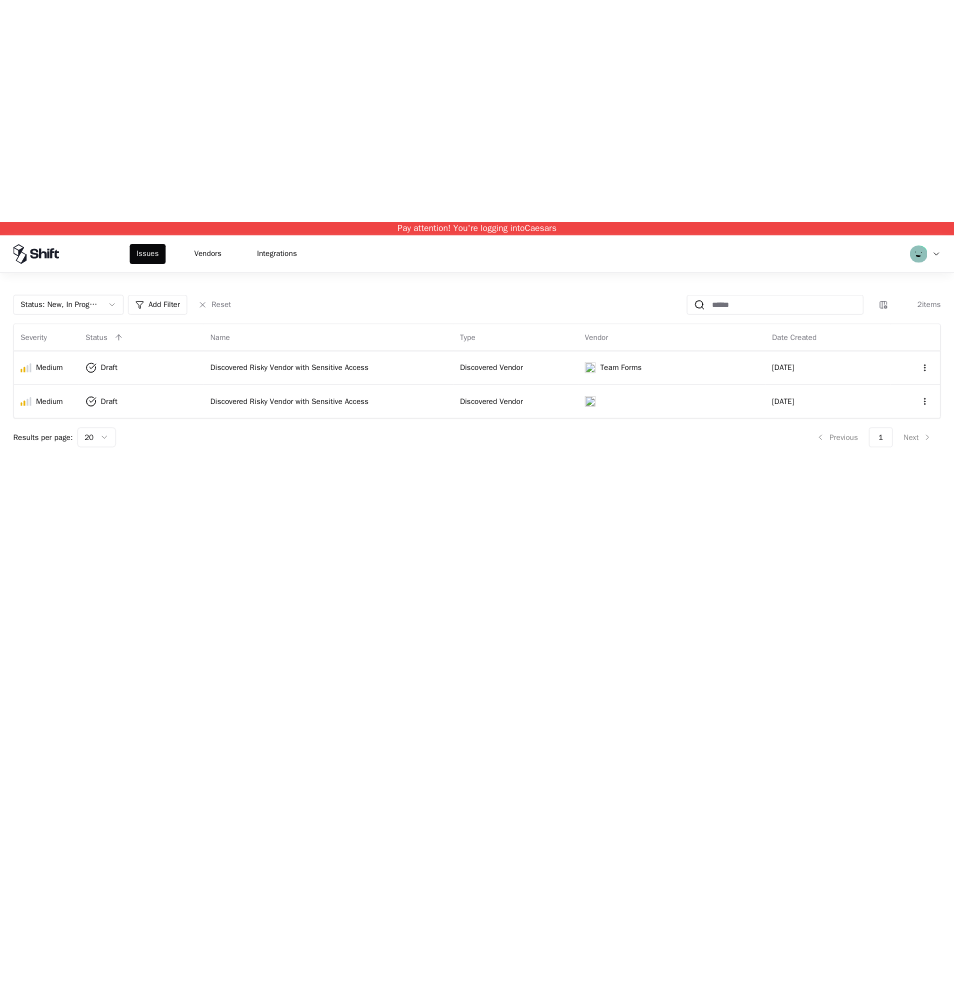 scroll, scrollTop: 0, scrollLeft: 0, axis: both 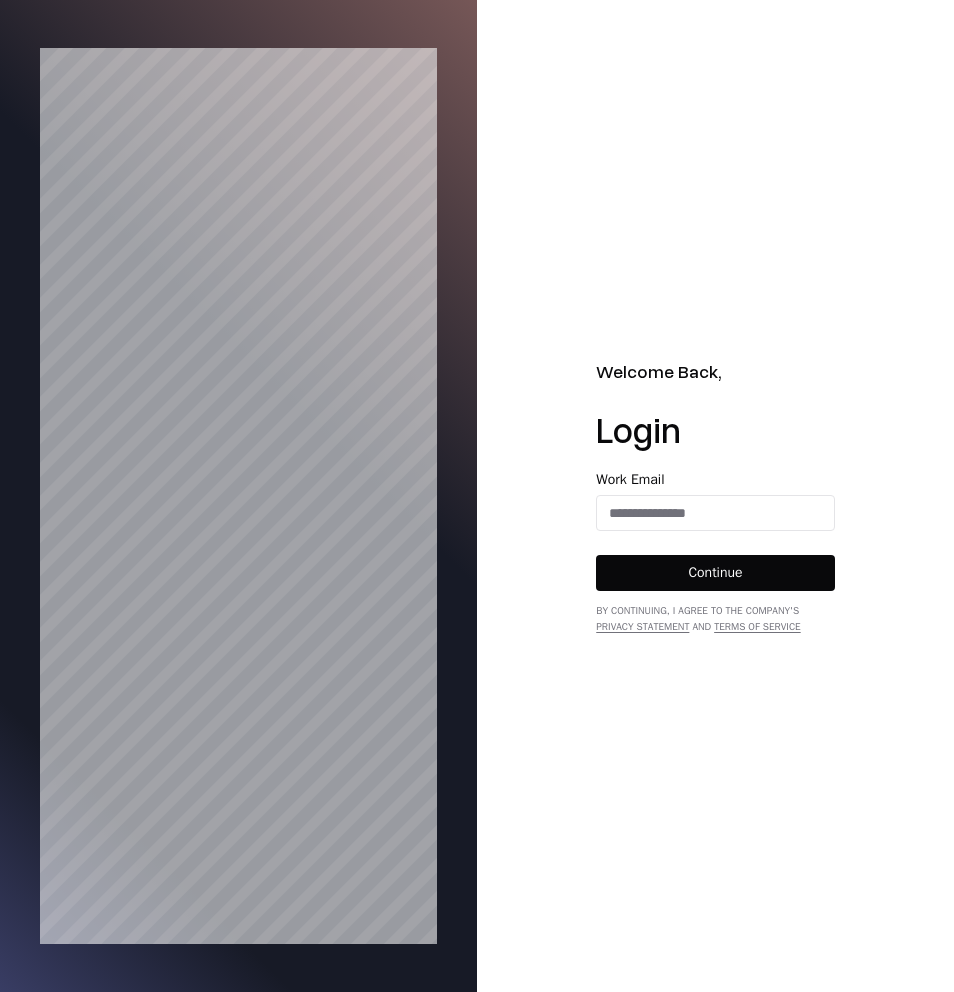 drag, startPoint x: 678, startPoint y: 524, endPoint x: 688, endPoint y: 513, distance: 14.866069 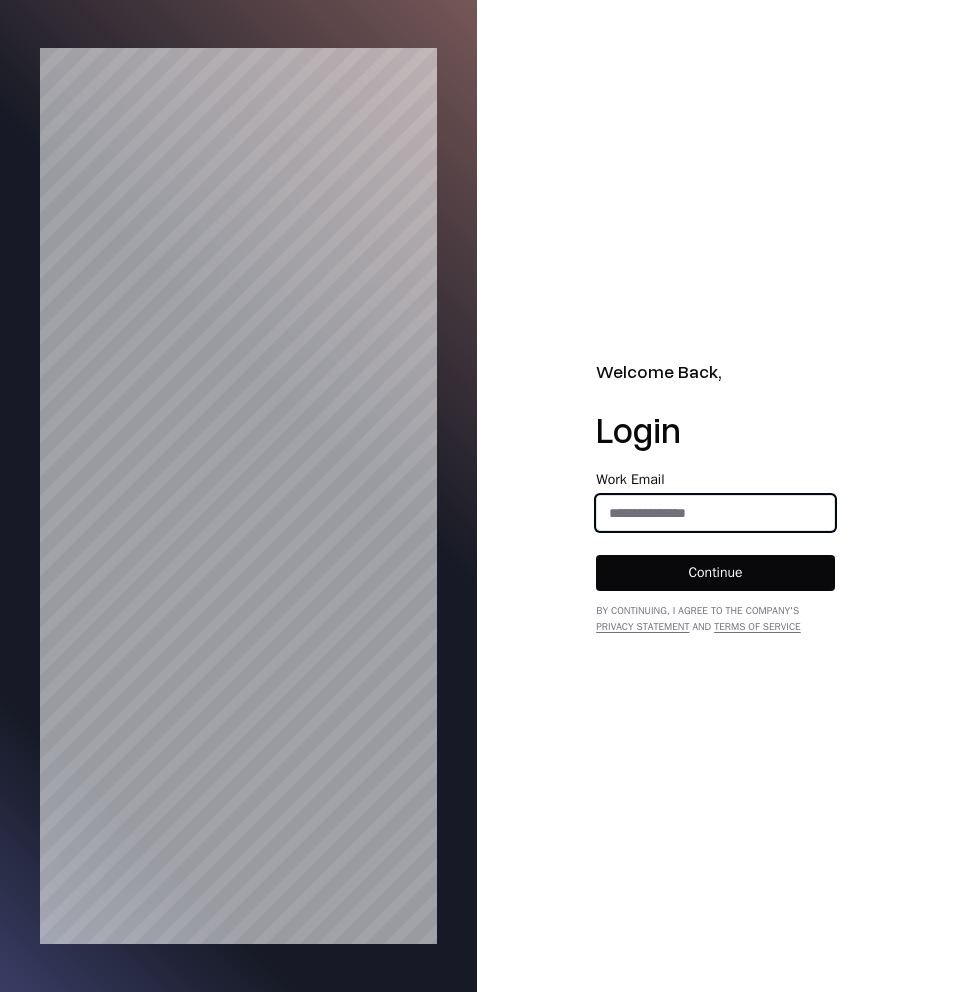 click at bounding box center [715, 513] 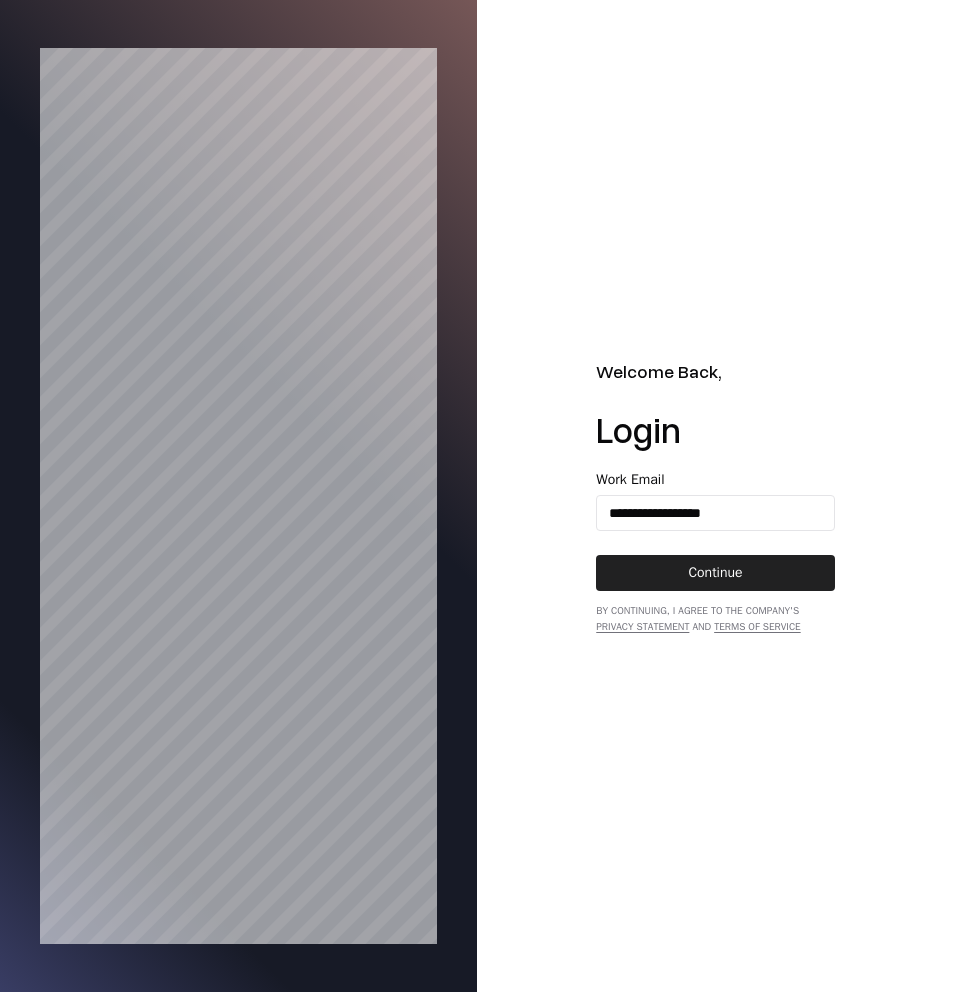 click on "Continue" at bounding box center [715, 573] 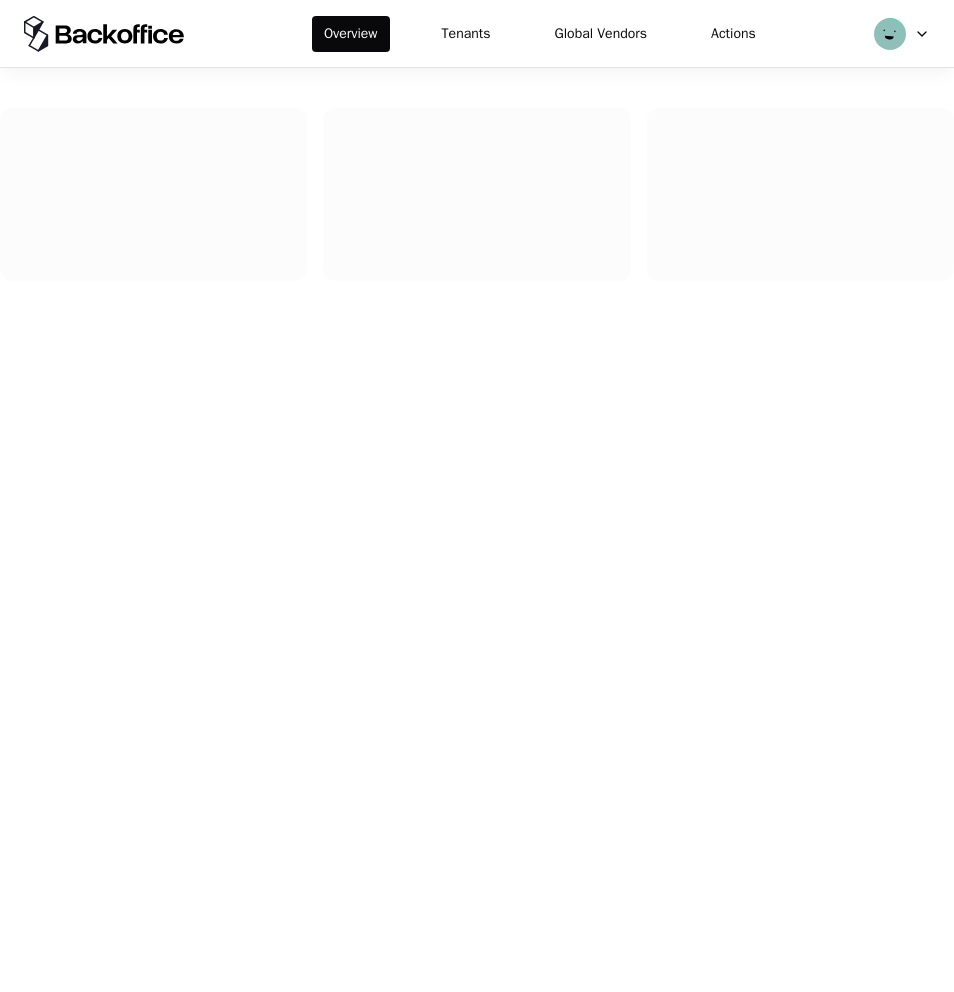 scroll, scrollTop: 0, scrollLeft: 0, axis: both 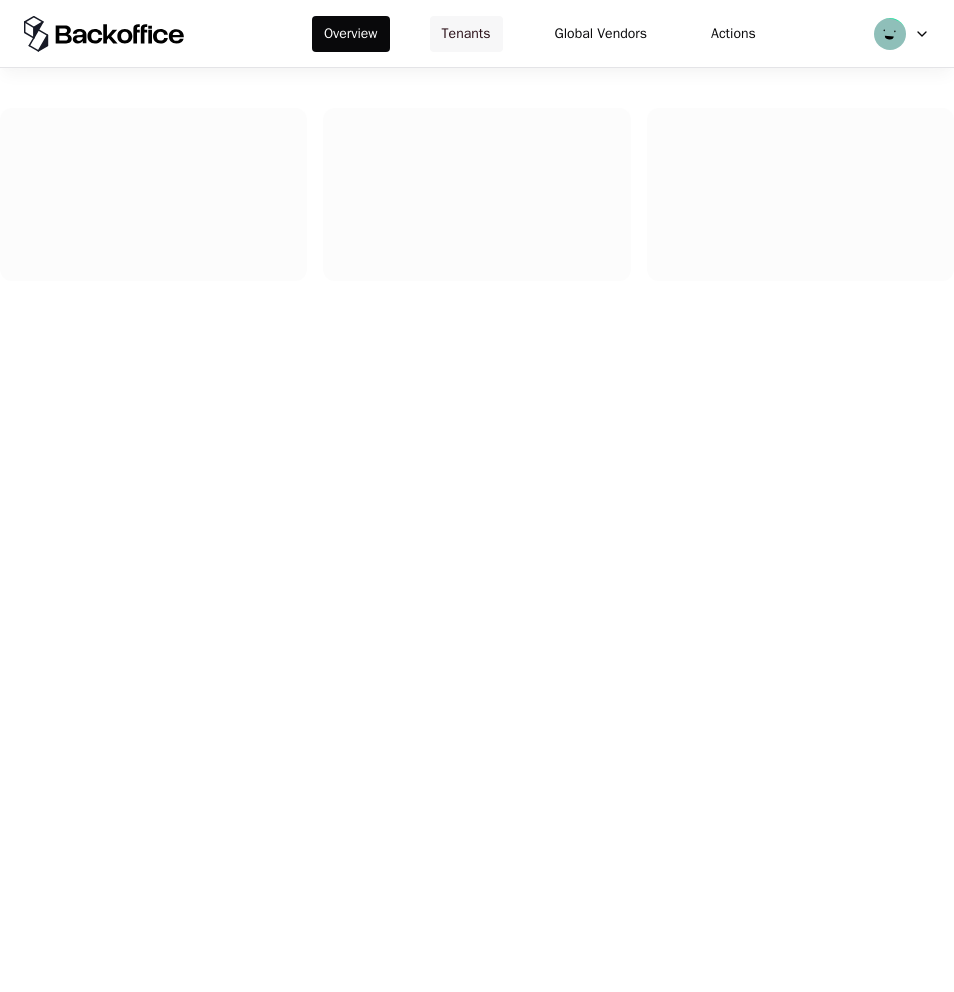 click on "Tenants" at bounding box center [466, 34] 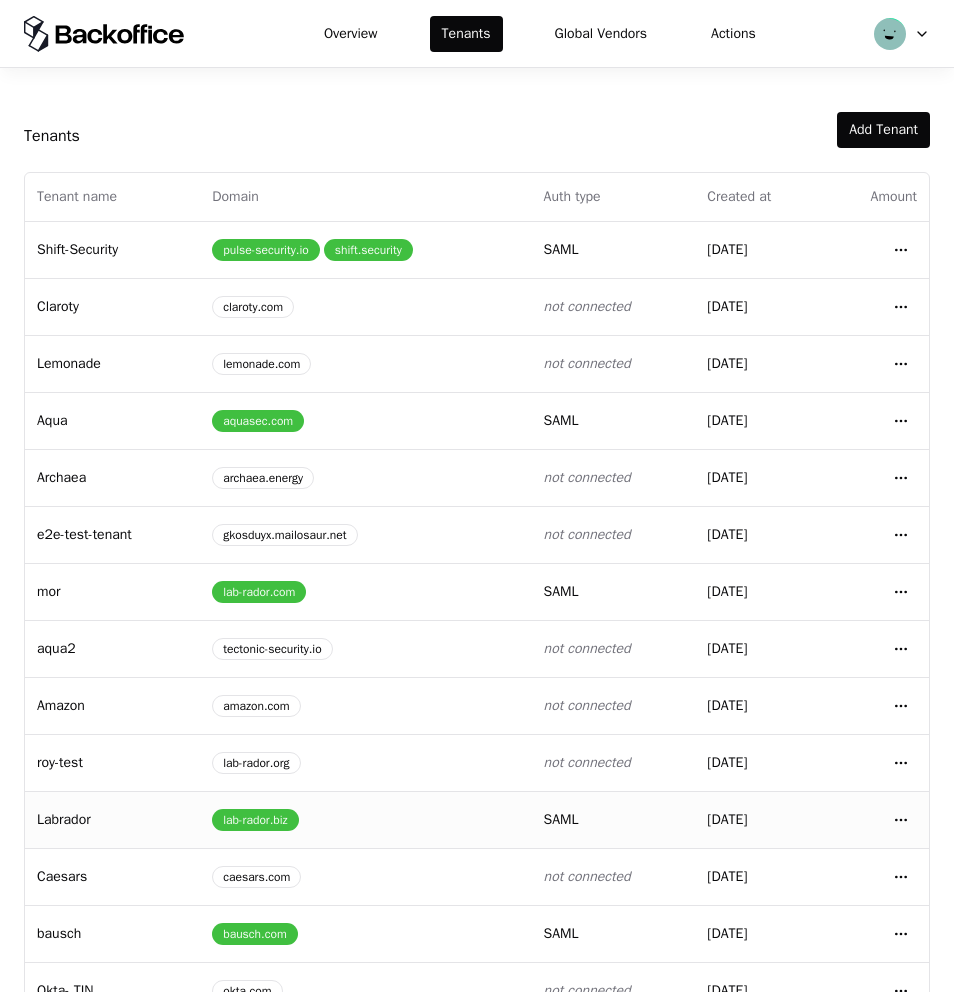 scroll, scrollTop: 51, scrollLeft: 0, axis: vertical 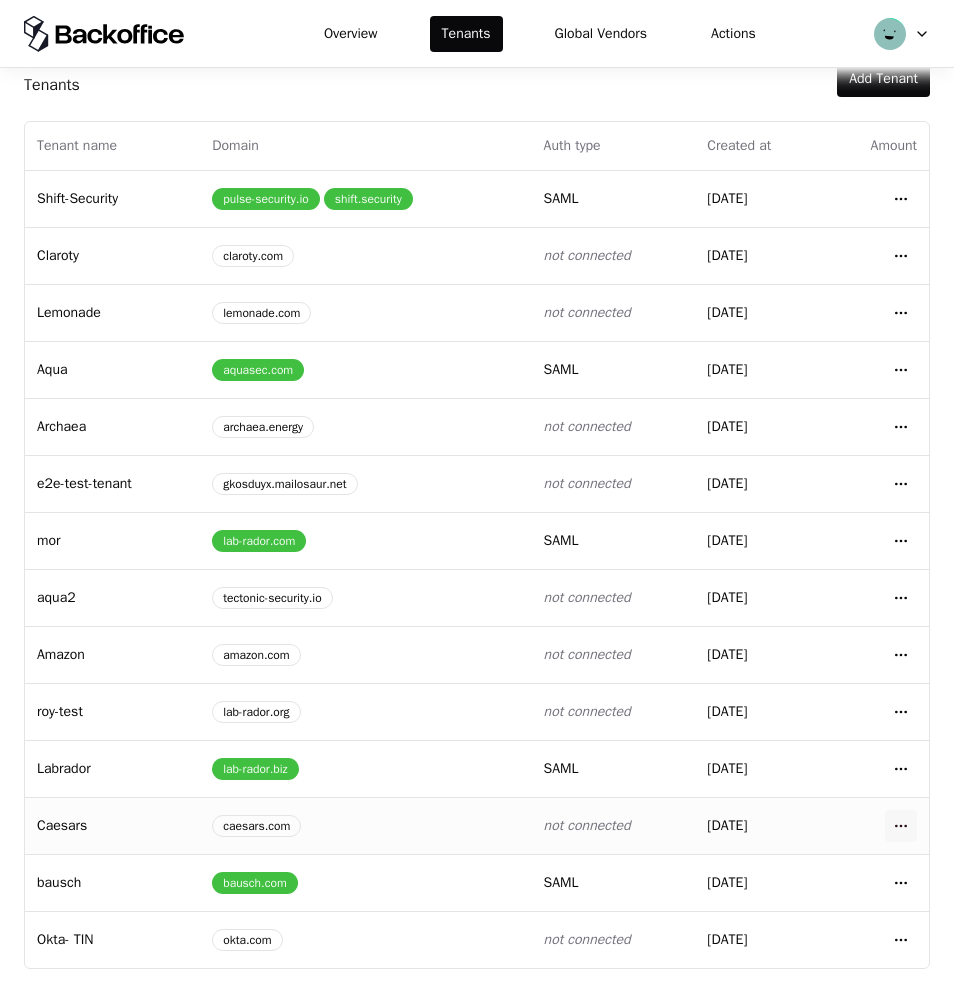click on "Overview Tenants Global Vendors Actions Tenants Add Tenant Tenant name Domain Auth type Created at Amount Shift-Security pulse-security.io shift.security saml [DATE] Open menu Claroty claroty.com not connected [DATE] Open menu Lemonade lemonade.com not connected [DATE] Open menu Aqua aquasec.com saml [DATE] Open menu Archaea archaea.energy not connected [DATE] Open menu e2e-test-tenant gkosduyx.mailosaur.net not connected [DATE] Open menu mor lab-rador.com saml [DATE] Open menu aqua2 tectonic-security.io not connected [DATE] Open menu Amazon amazon.com not connected [DATE] Open menu roy-test lab-rador.org not connected [DATE] Open menu Labrador lab-rador.biz saml [DATE] Open menu Caesars caesars.com not connected [DATE] Open menu bausch bausch.com saml [DATE] Open menu Okta- TIN okta.com not connected [DATE] Open menu" at bounding box center [477, 496] 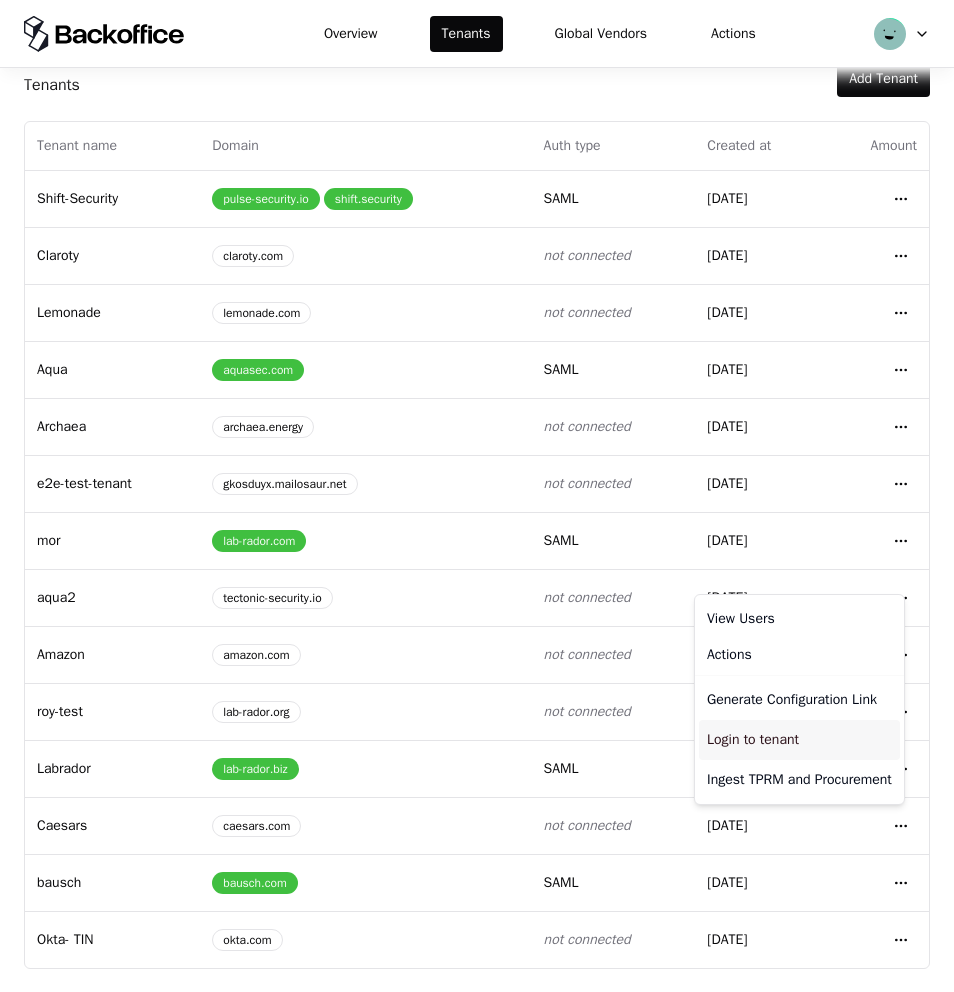 click on "Login to tenant" at bounding box center [799, 740] 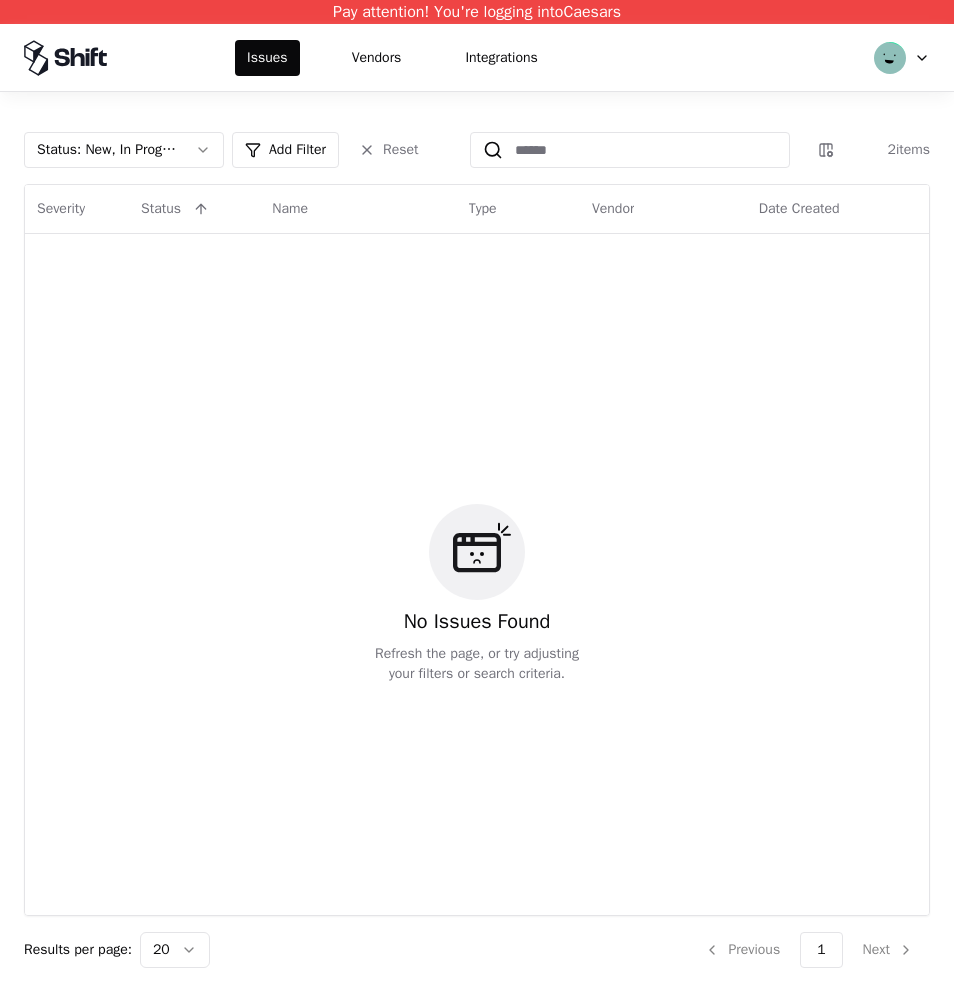 scroll, scrollTop: 0, scrollLeft: 0, axis: both 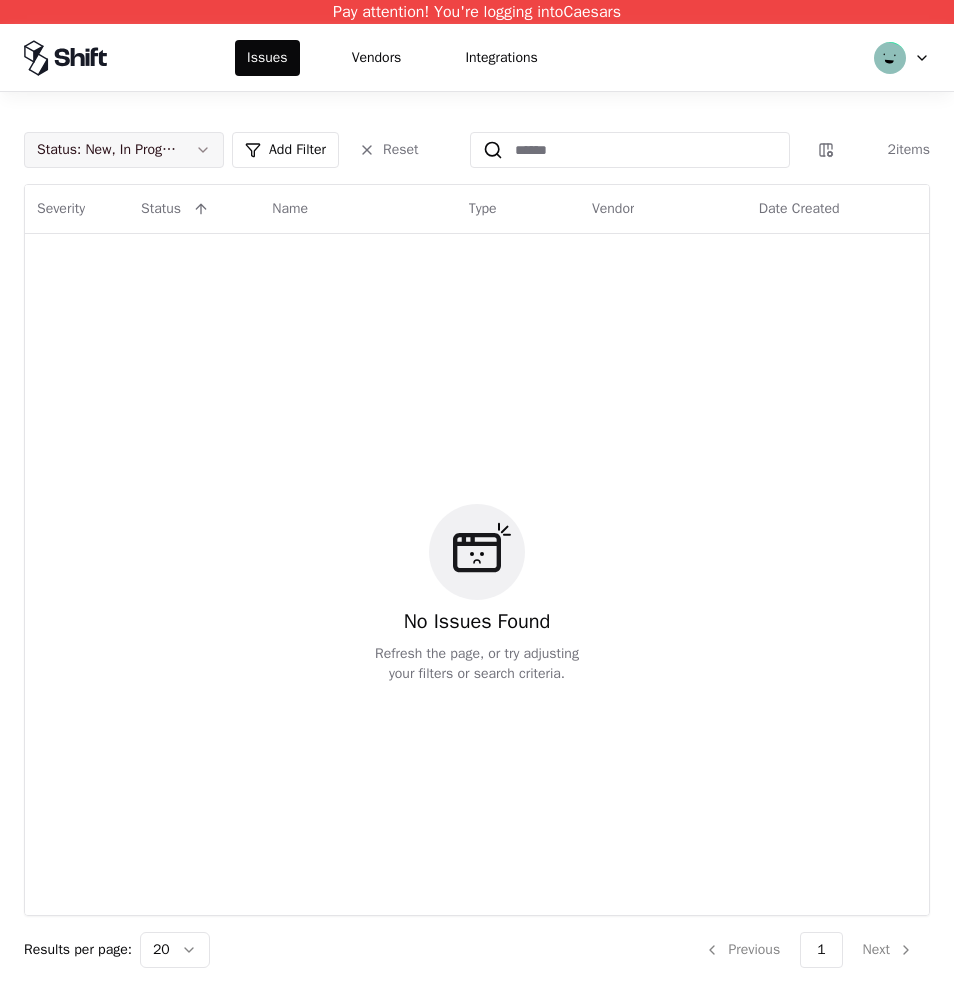 click on "Status :   New, In Progress" 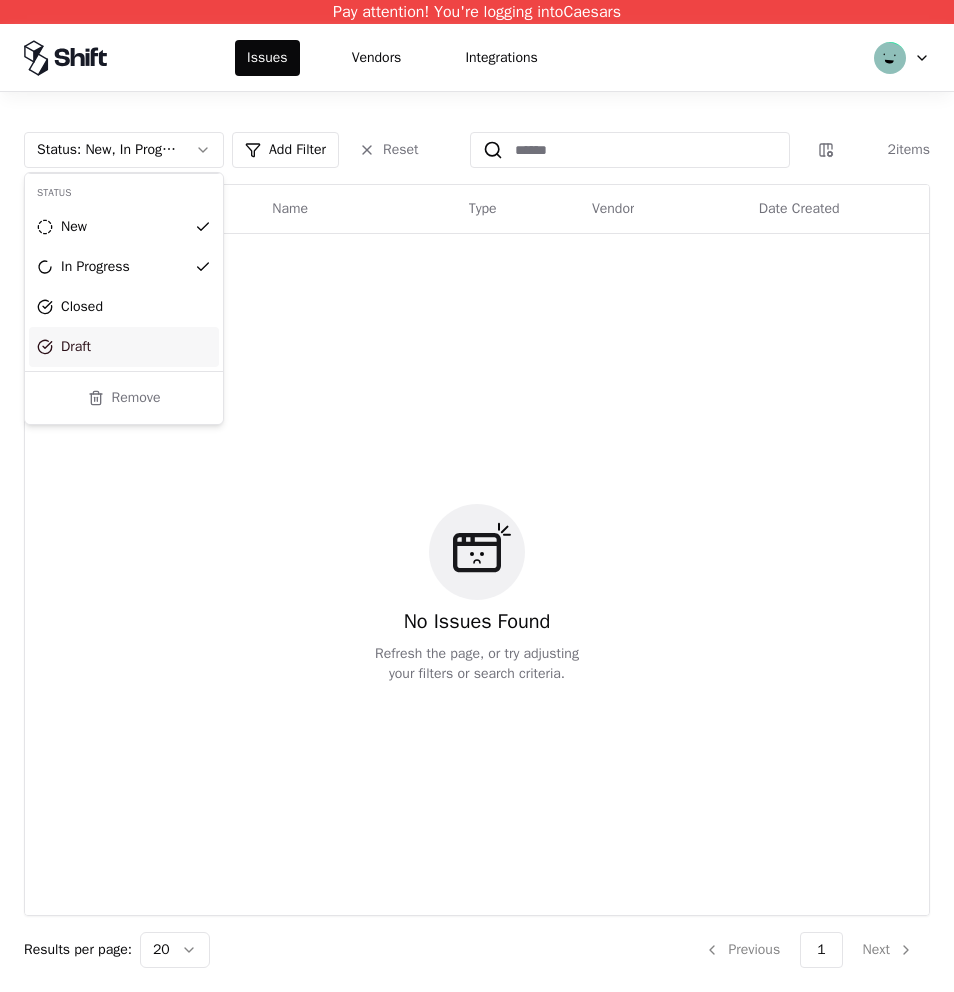 click on "Draft" at bounding box center [76, 347] 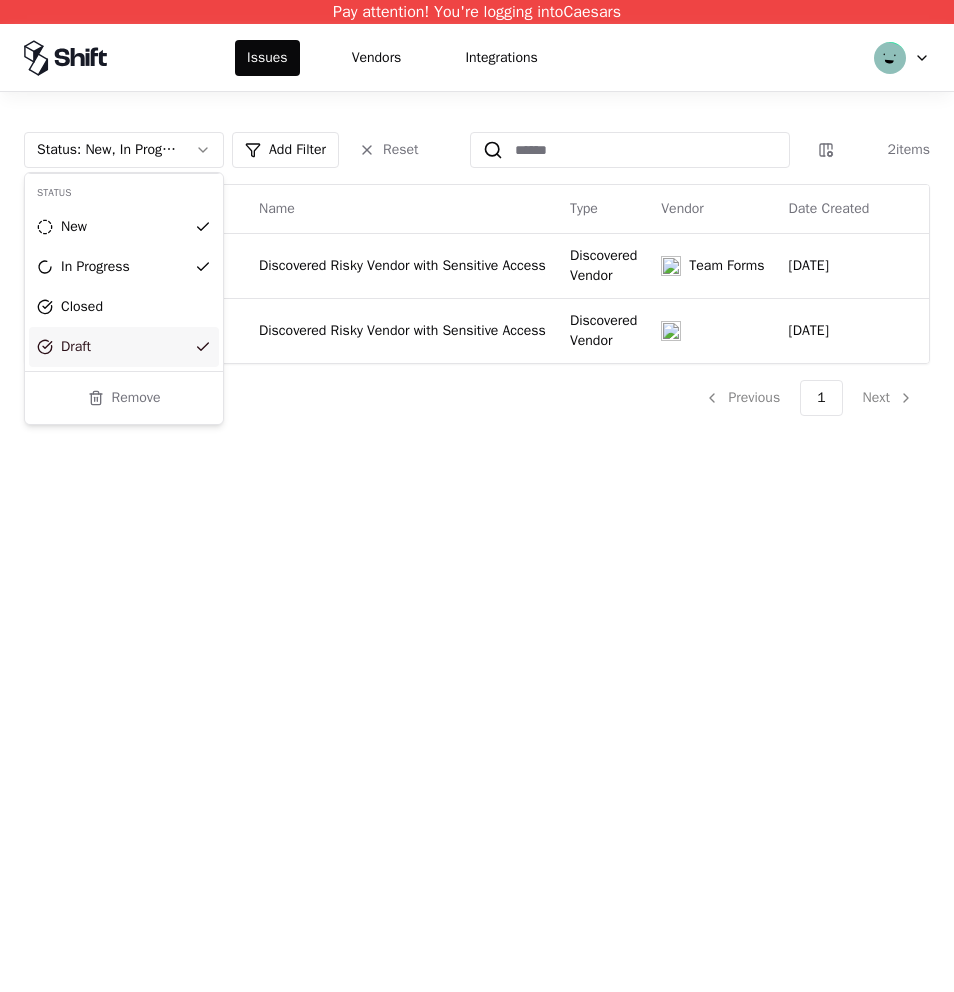 click on "Pay attention! You're logging into  Caesars Issues Vendors Integrations Status :   New, In Progress, Draft Add Filter Reset   2  items Severity Status Name Type Vendor Date Created Medium Draft Discovered Risky Vendor with Sensitive Access Discovered Vendor Team Forms Jul 29, 2025 Medium Draft Discovered Risky Vendor with Sensitive Access Discovered Vendor Jul 29, 2025 Results per page: 20 Previous 1 Next
Status New In Progress Closed Draft Remove" at bounding box center [477, 496] 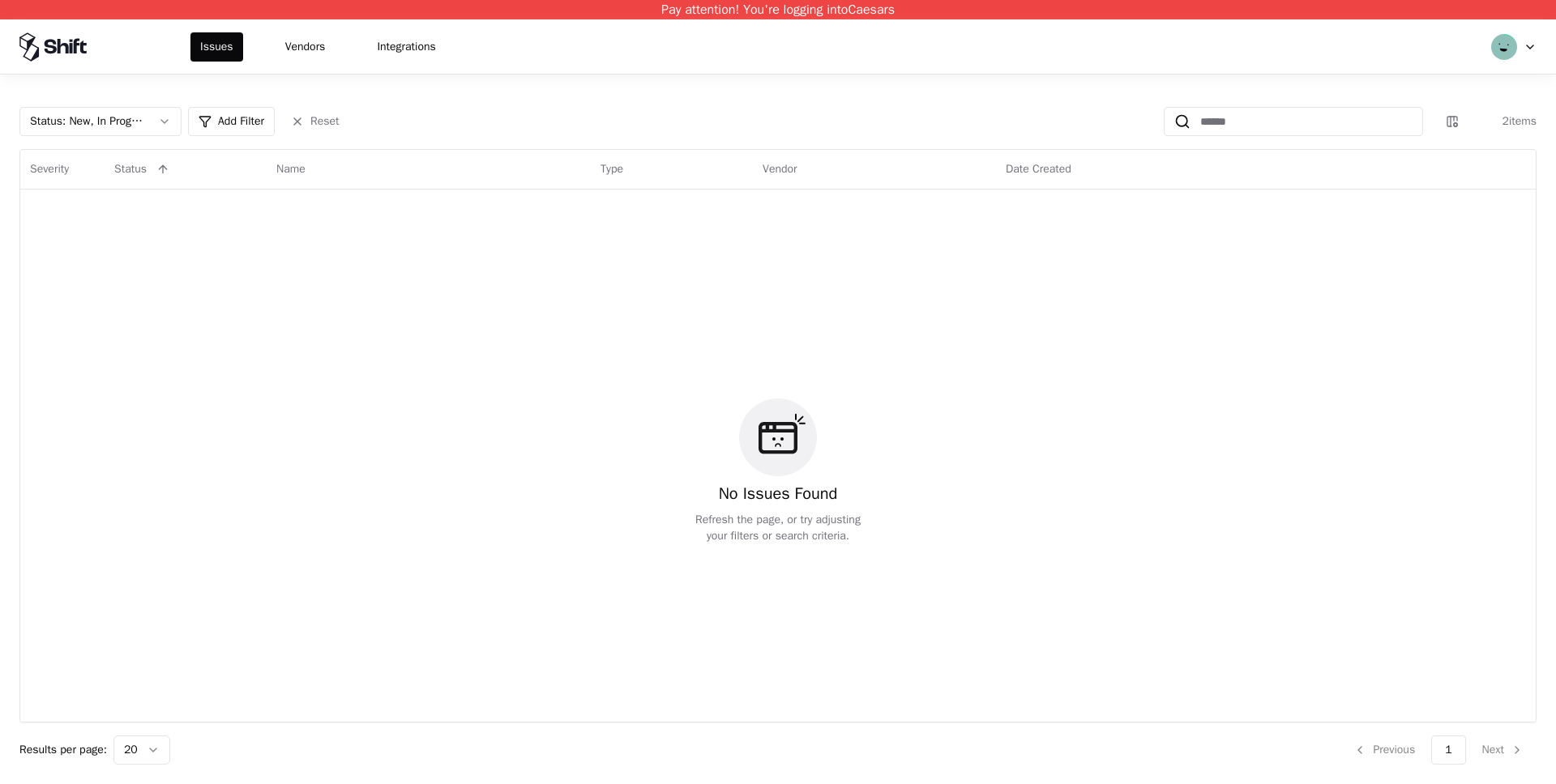 scroll, scrollTop: 0, scrollLeft: 0, axis: both 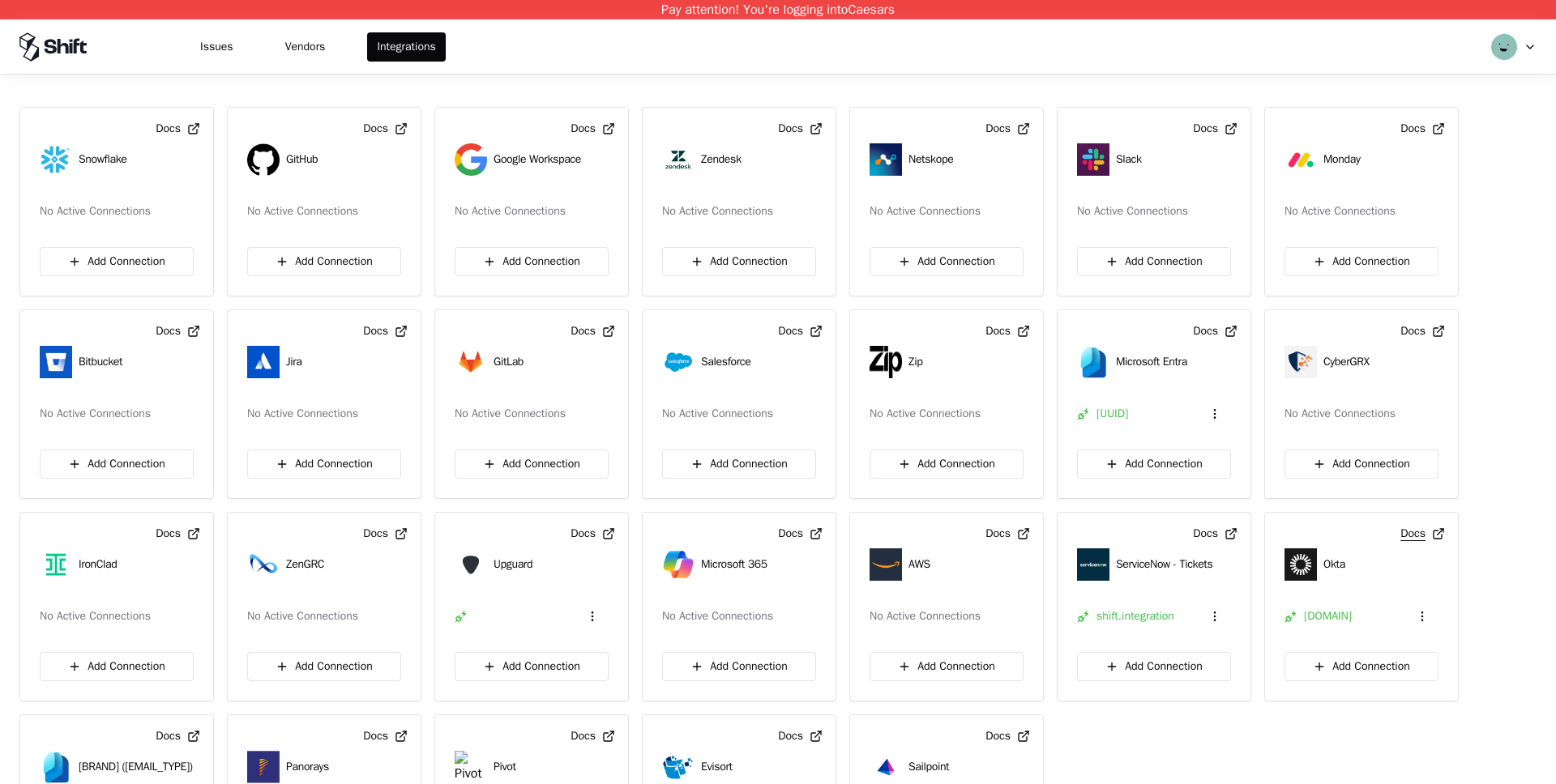 click on "Docs" 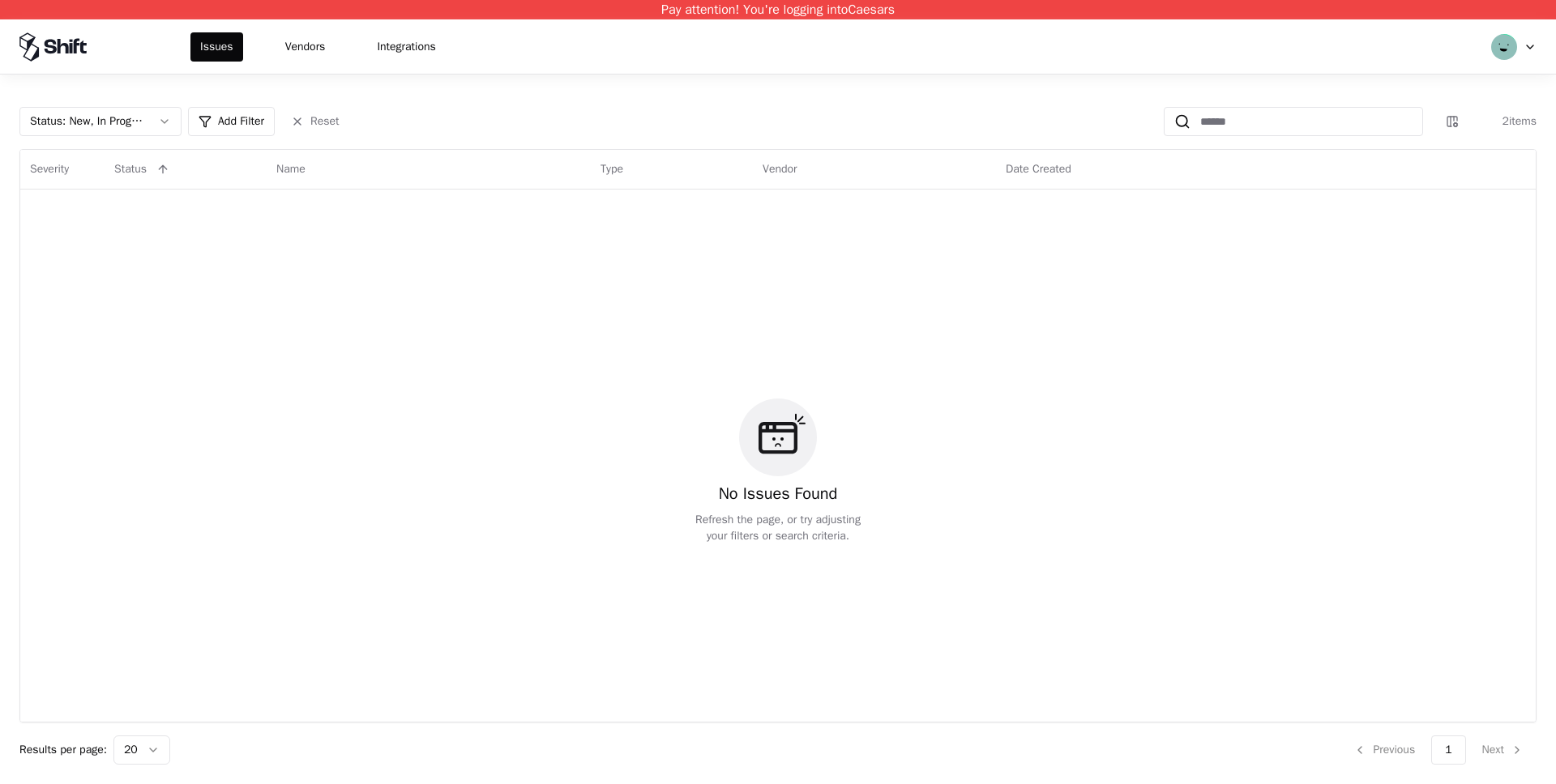 scroll, scrollTop: 0, scrollLeft: 0, axis: both 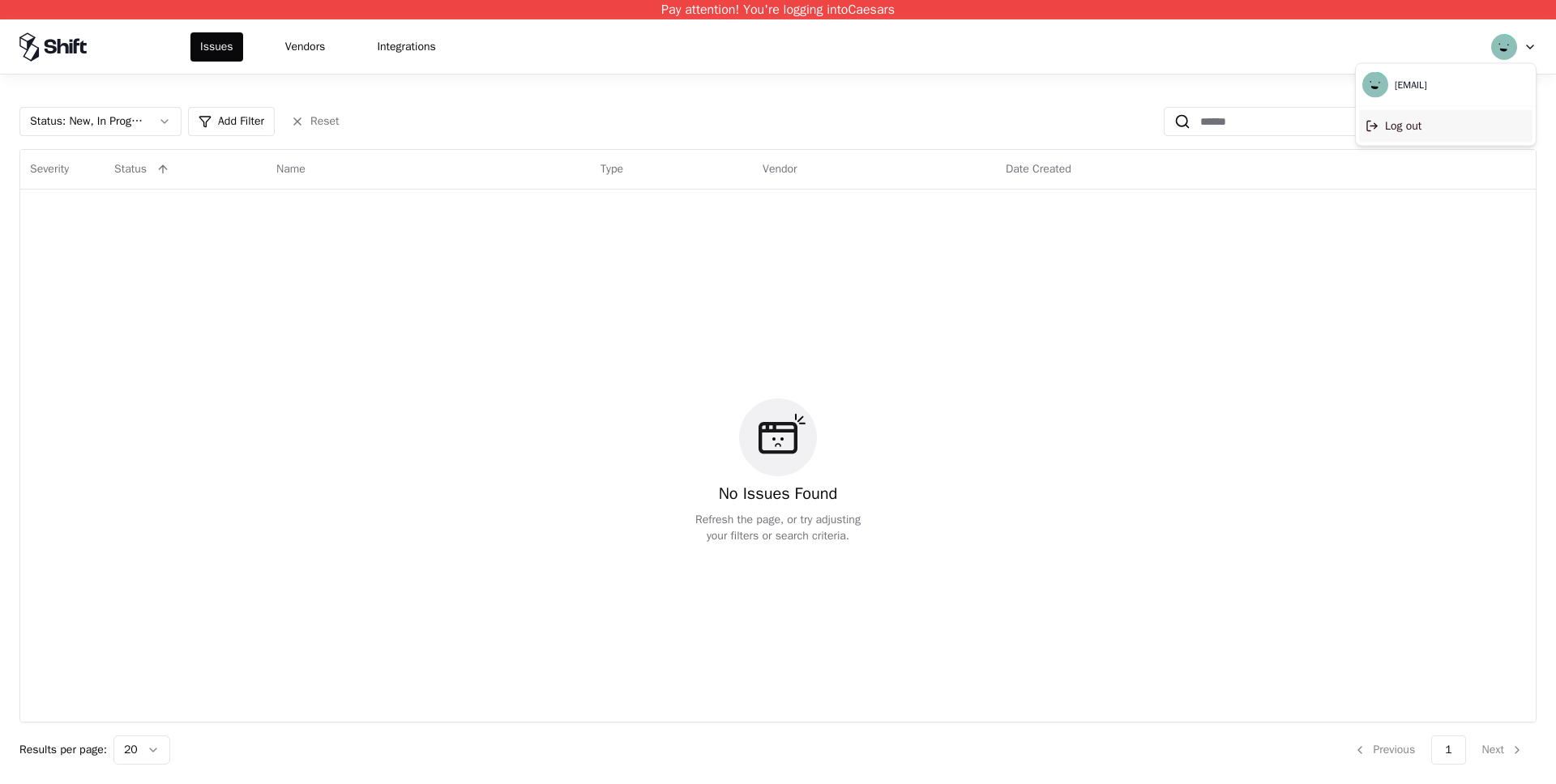 click on "Log out" at bounding box center [1446, 126] 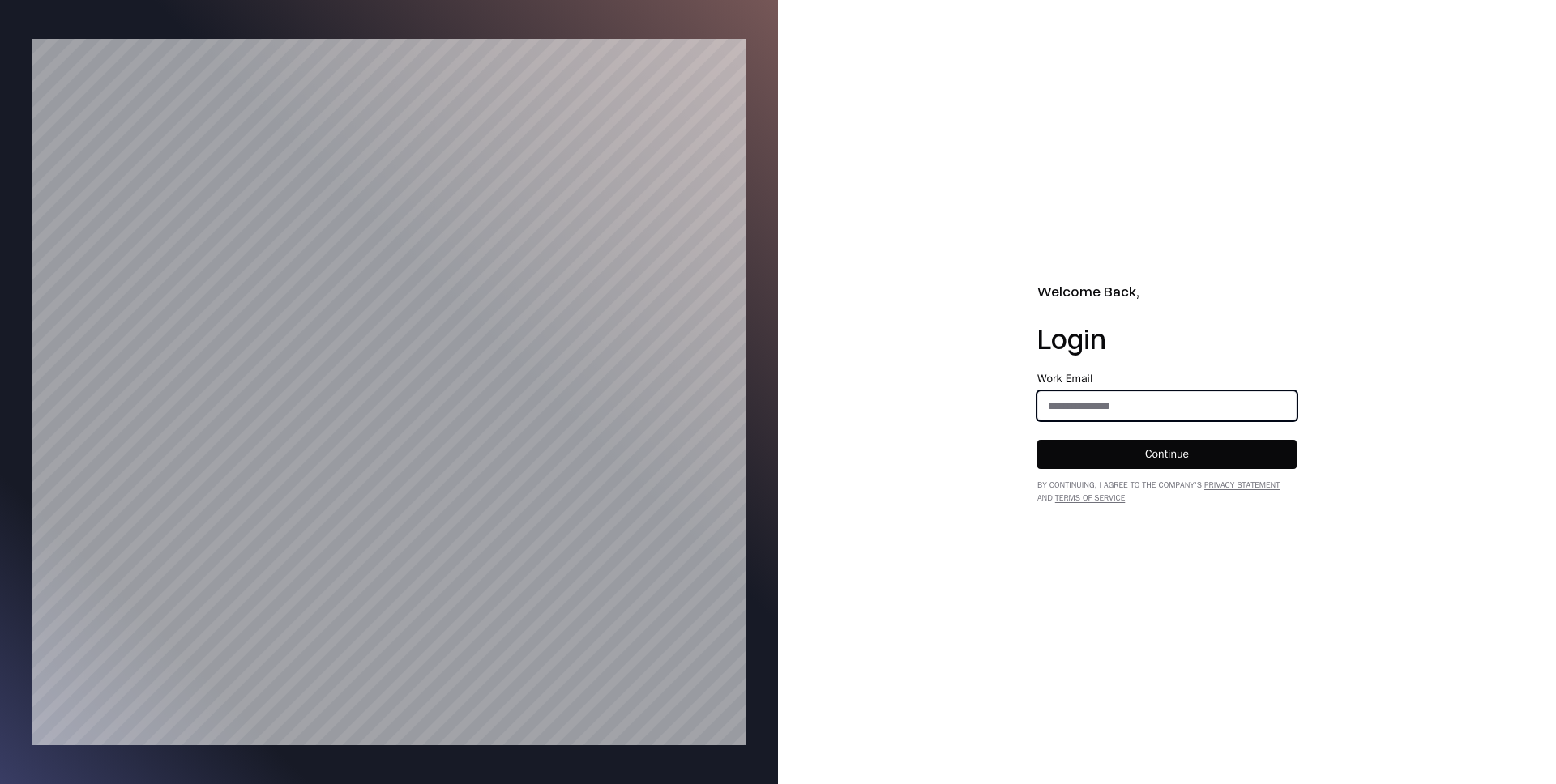click 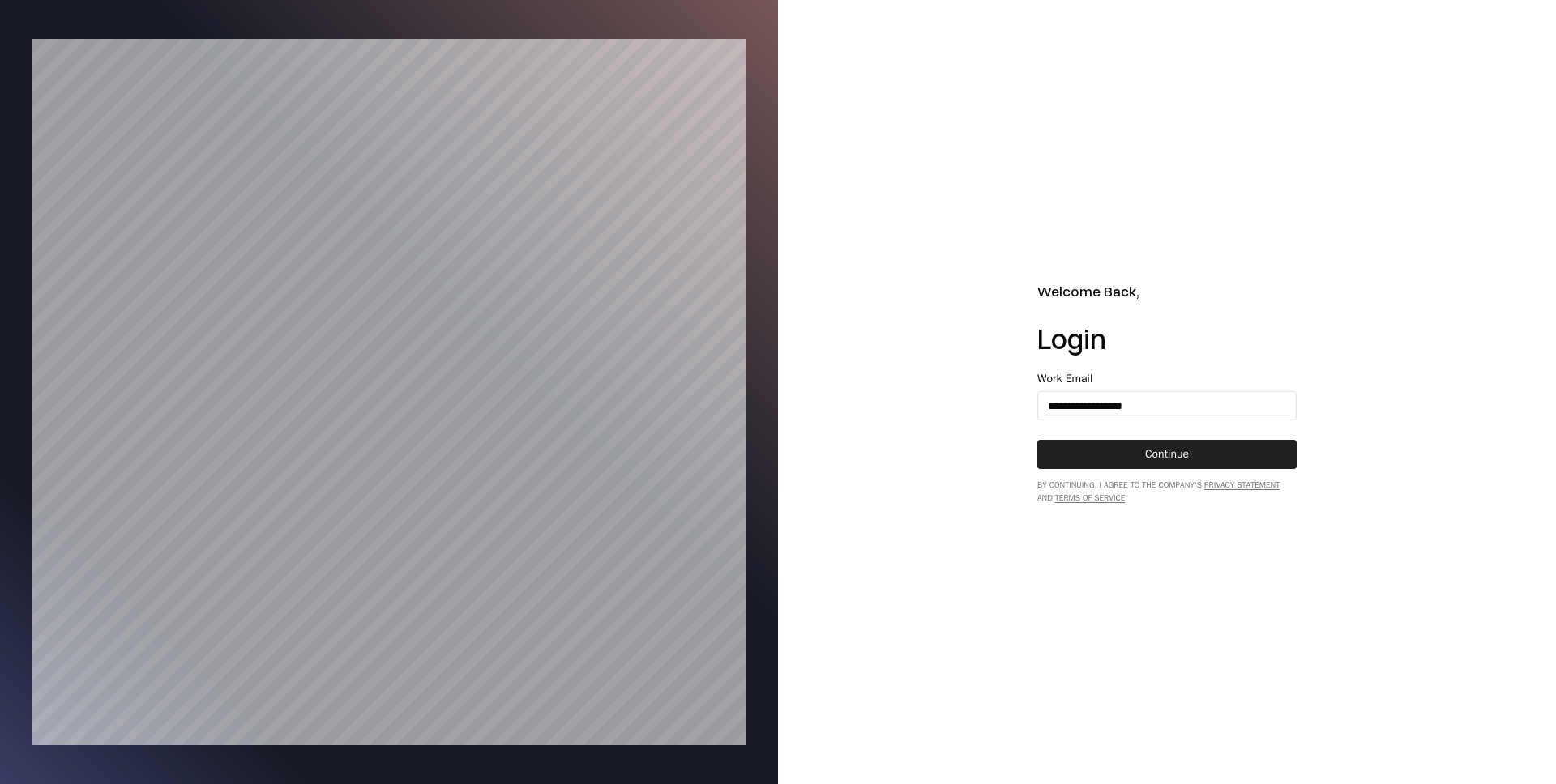click on "Continue" 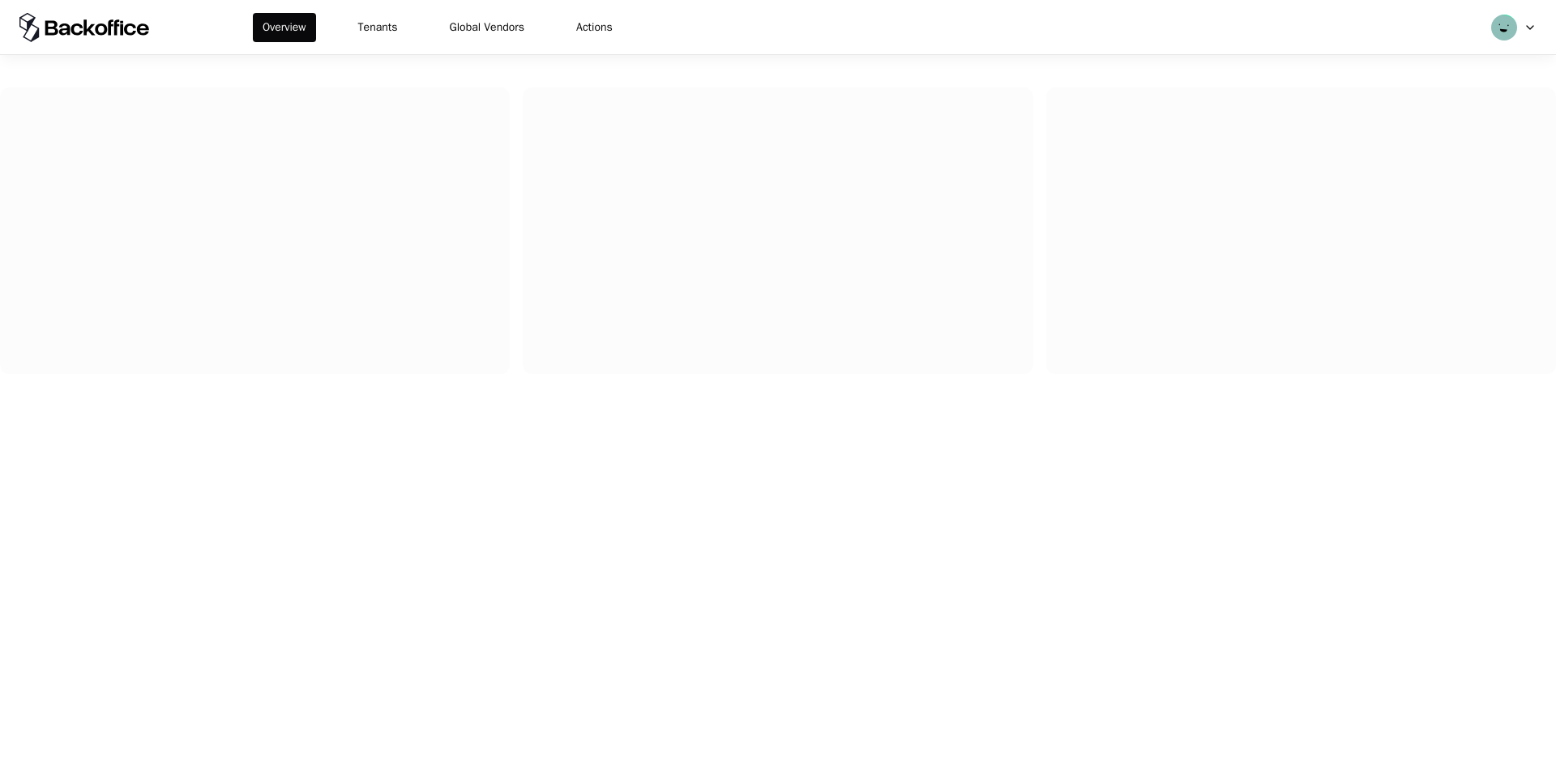 scroll, scrollTop: 0, scrollLeft: 0, axis: both 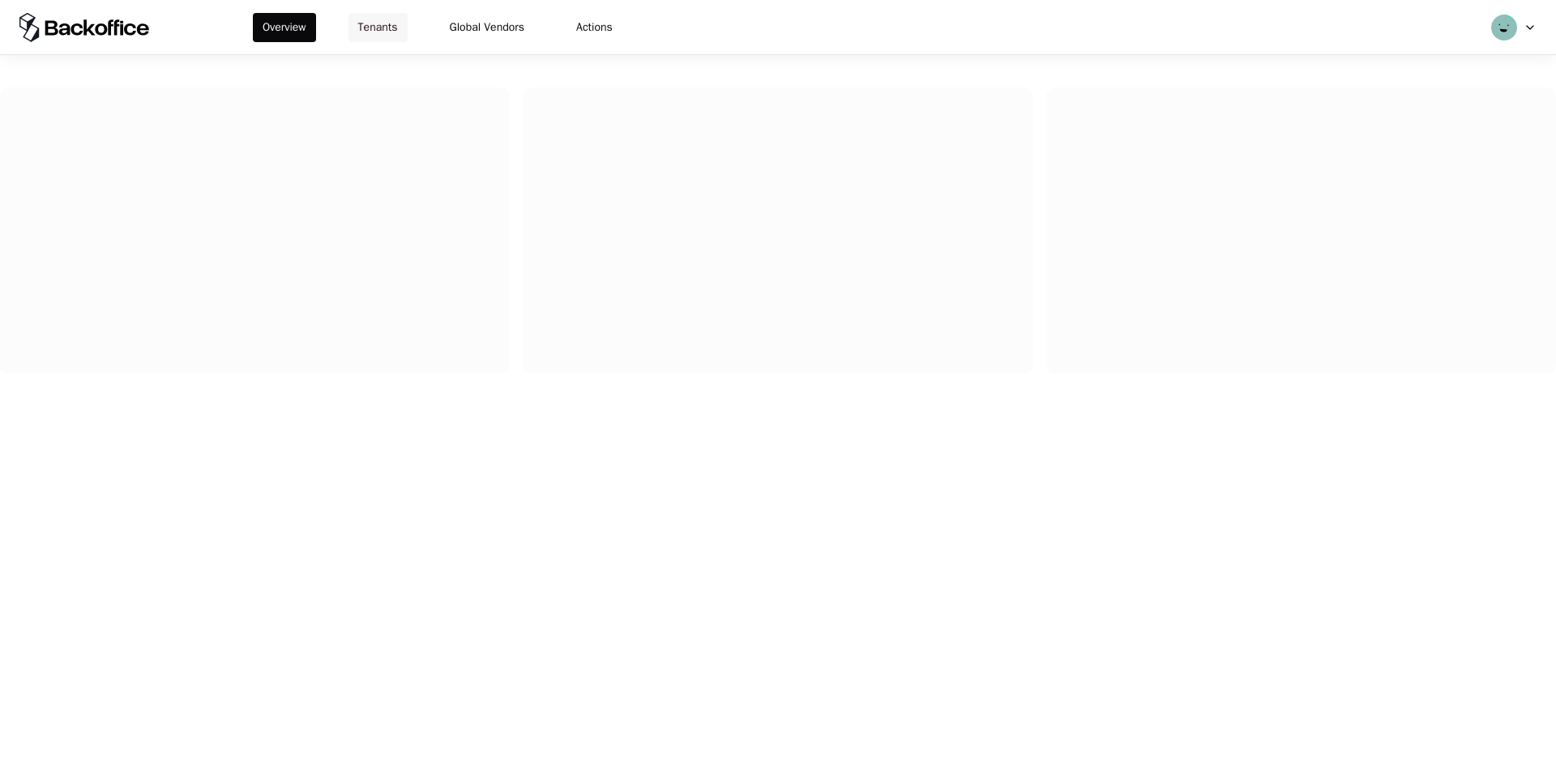 click on "Tenants" at bounding box center [378, 28] 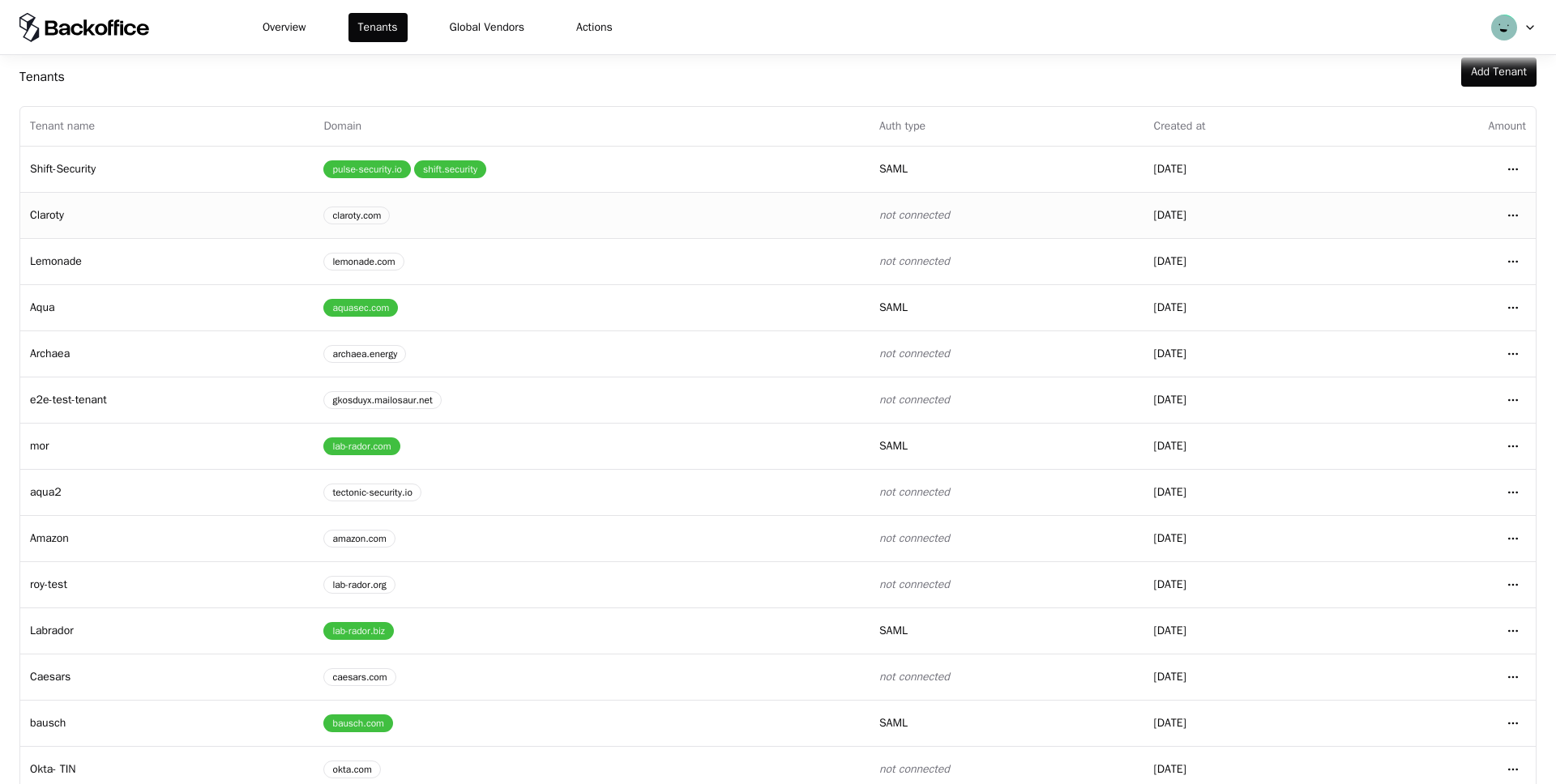 scroll, scrollTop: 61, scrollLeft: 0, axis: vertical 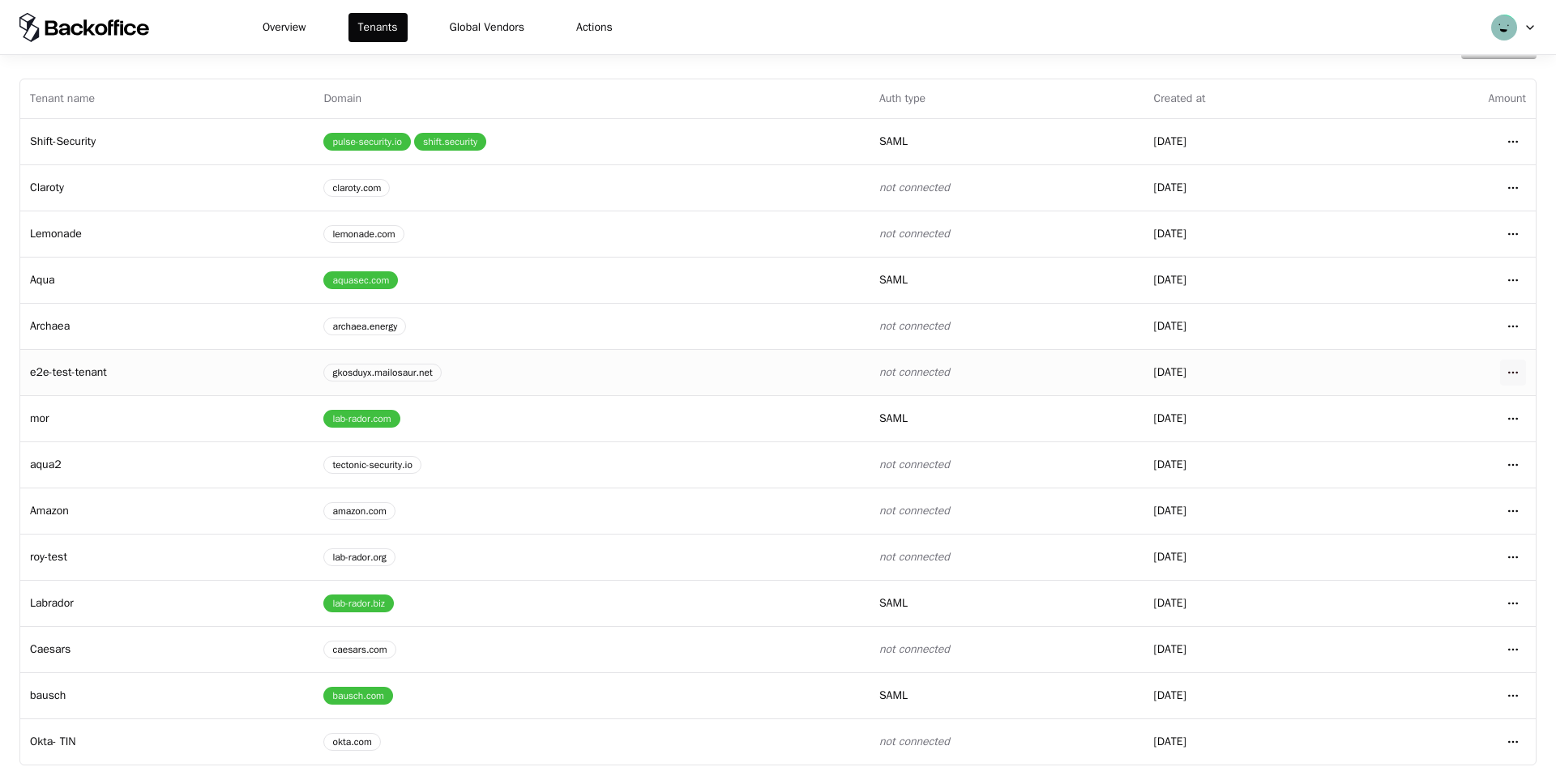 click on "Overview Tenants Global Vendors Actions Tenants Add Tenant Tenant name Domain Auth type Created at Amount Shift-Security pulse-security.io shift.security saml 01/20/2025 Open menu Claroty claroty.com not connected 01/22/2025 Open menu Lemonade lemonade.com not connected 01/22/2025 Open menu Aqua aquasec.com saml 01/20/2025 Open menu Archaea archaea.energy not connected 03/03/2025 Open menu e2e-test-tenant gkosduyx.mailosaur.net not connected 03/17/2025 Open menu mor lab-rador.com saml 04/01/2025 Open menu aqua2 tectonic-security.io not connected 04/10/2025 Open menu Amazon amazon.com not connected 04/22/2025 Open menu roy-test lab-rador.org not connected 05/13/2025 Open menu Labrador lab-rador.biz saml 01/20/2025 Open menu Caesars caesars.com not connected 05/19/2025 Open menu bausch bausch.com saml 06/25/2025 Open menu Okta- TIN okta.com not connected 07/21/2025 Open menu" at bounding box center [778, 392] 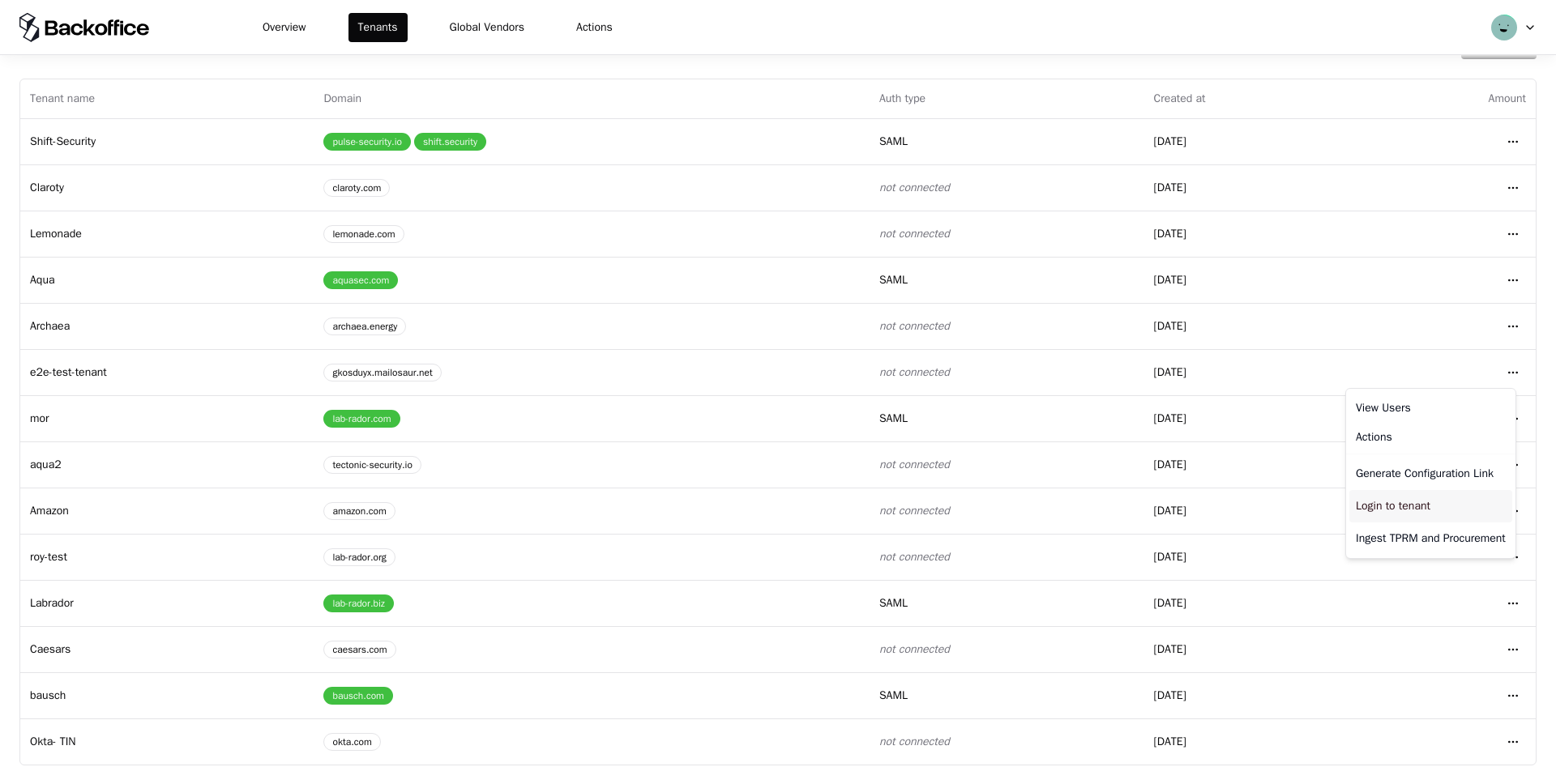 click on "Login to tenant" at bounding box center (1430, 506) 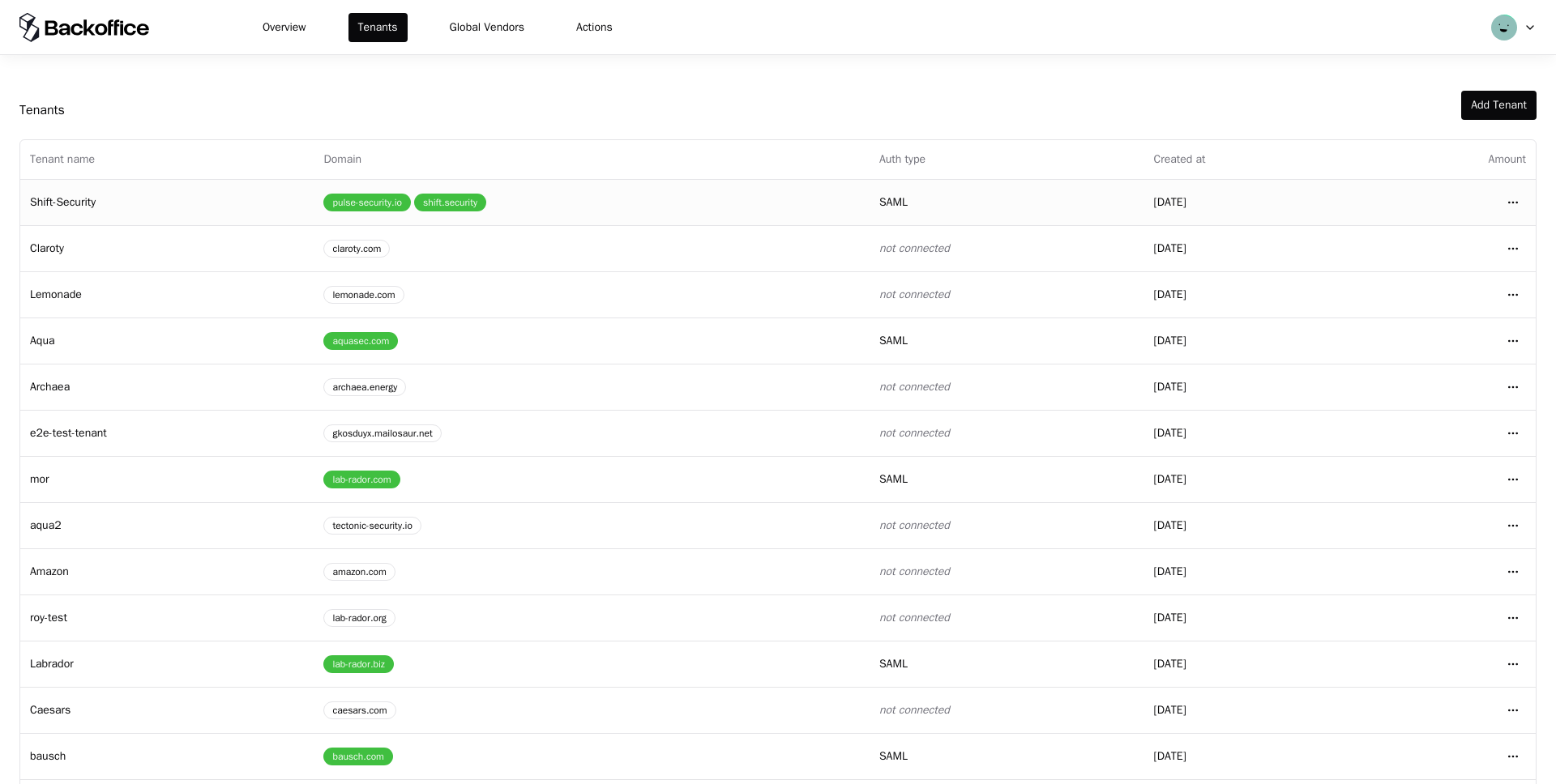 click on "Shift-Security" at bounding box center (167, 202) 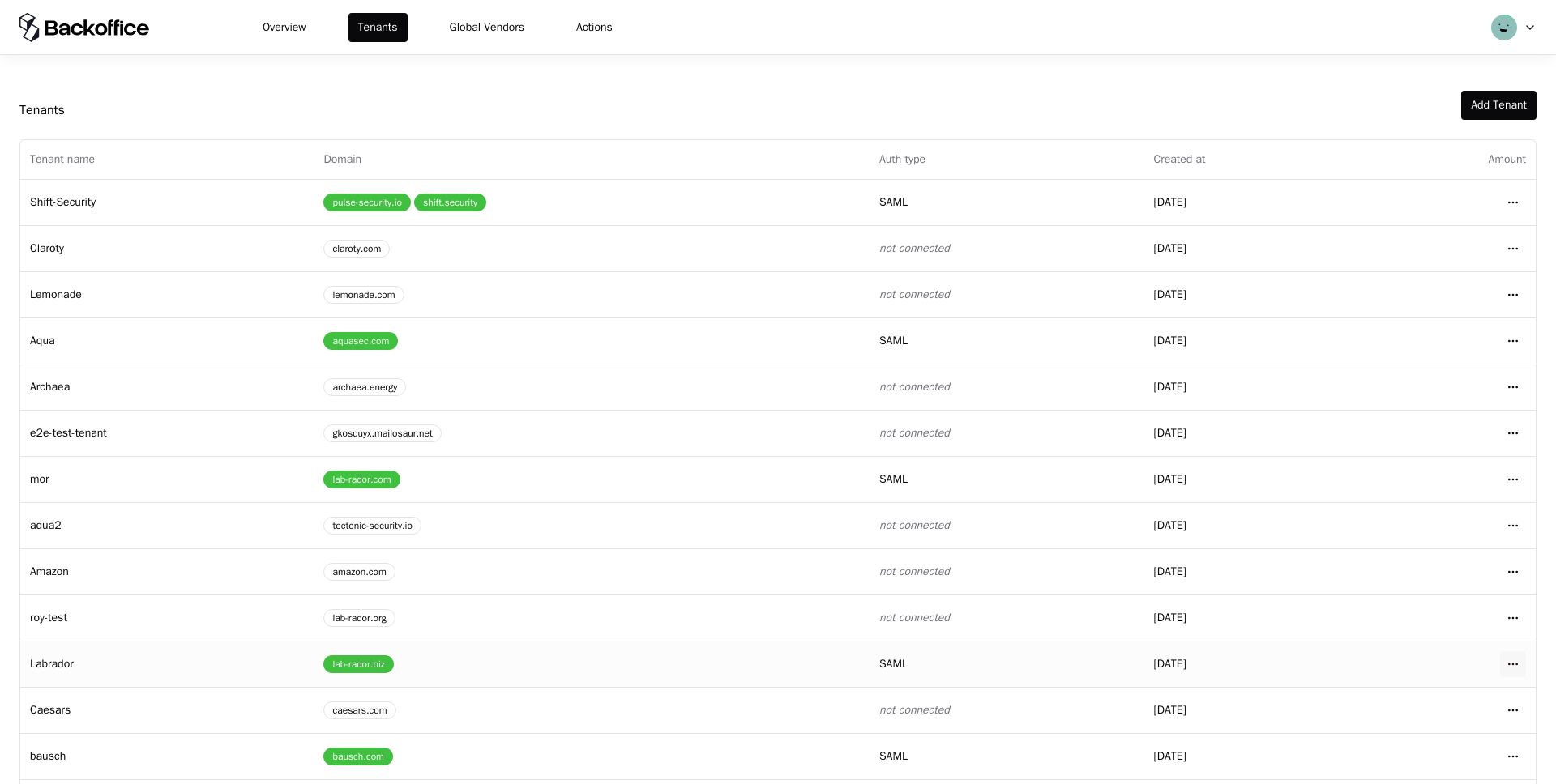 click on "Overview Tenants Global Vendors Actions Tenants Add Tenant Tenant name Domain Auth type Created at Amount Shift-Security pulse-security.io shift.security saml 01/20/2025 Open menu Claroty claroty.com not connected 01/22/2025 Open menu Lemonade lemonade.com not connected 01/22/2025 Open menu Aqua aquasec.com saml 01/20/2025 Open menu Archaea archaea.energy not connected 03/03/2025 Open menu e2e-test-tenant gkosduyx.mailosaur.net not connected 03/17/2025 Open menu mor lab-rador.com saml 04/01/2025 Open menu aqua2 tectonic-security.io not connected 04/10/2025 Open menu Amazon amazon.com not connected 04/22/2025 Open menu roy-test lab-rador.org not connected 05/13/2025 Open menu Labrador lab-rador.biz saml 01/20/2025 Open menu Caesars caesars.com not connected 05/19/2025 Open menu bausch bausch.com saml 06/25/2025 Open menu Okta- TIN okta.com not connected 07/21/2025 Open menu" at bounding box center (778, 392) 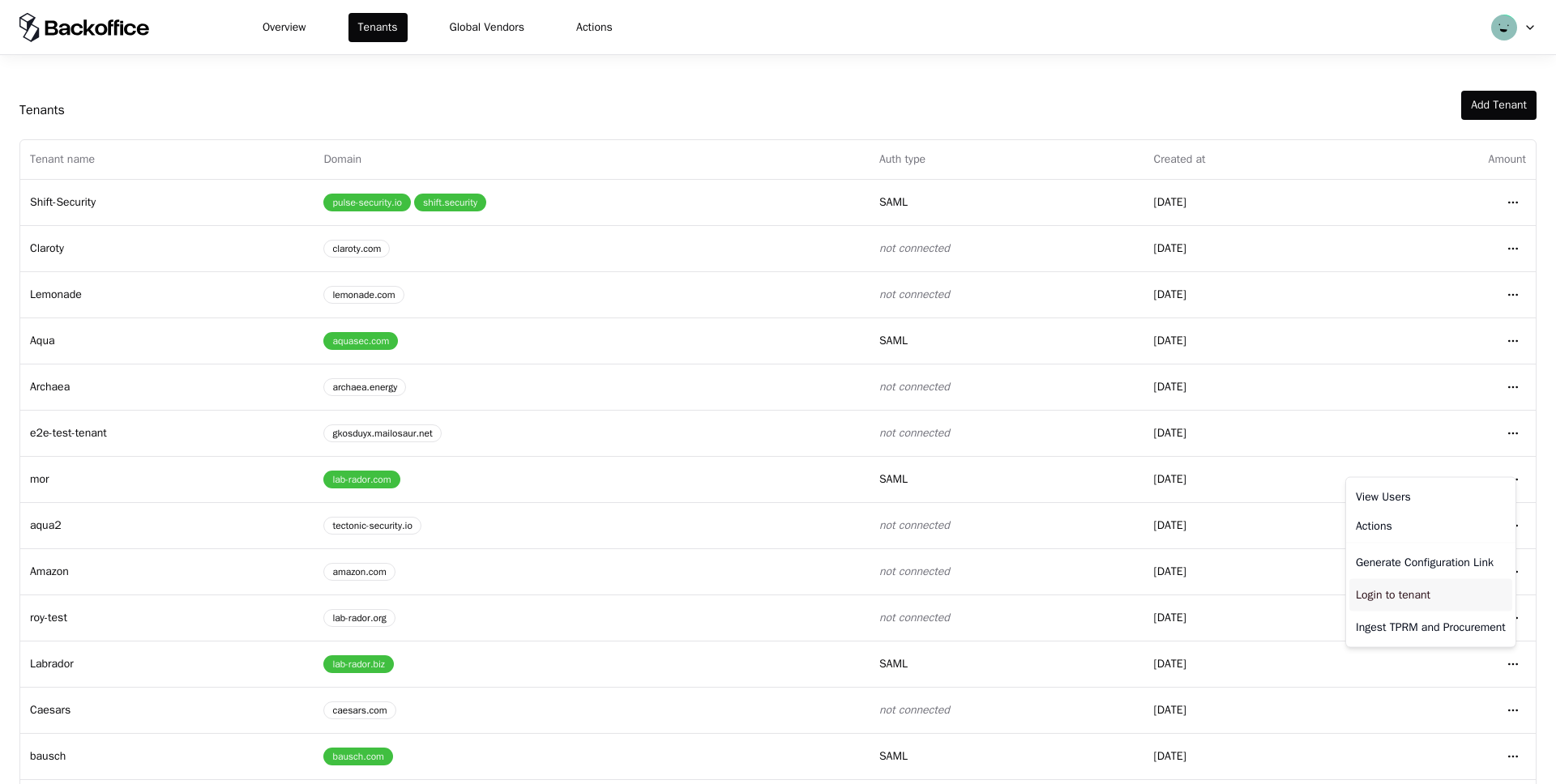 click on "Login to tenant" at bounding box center (1430, 595) 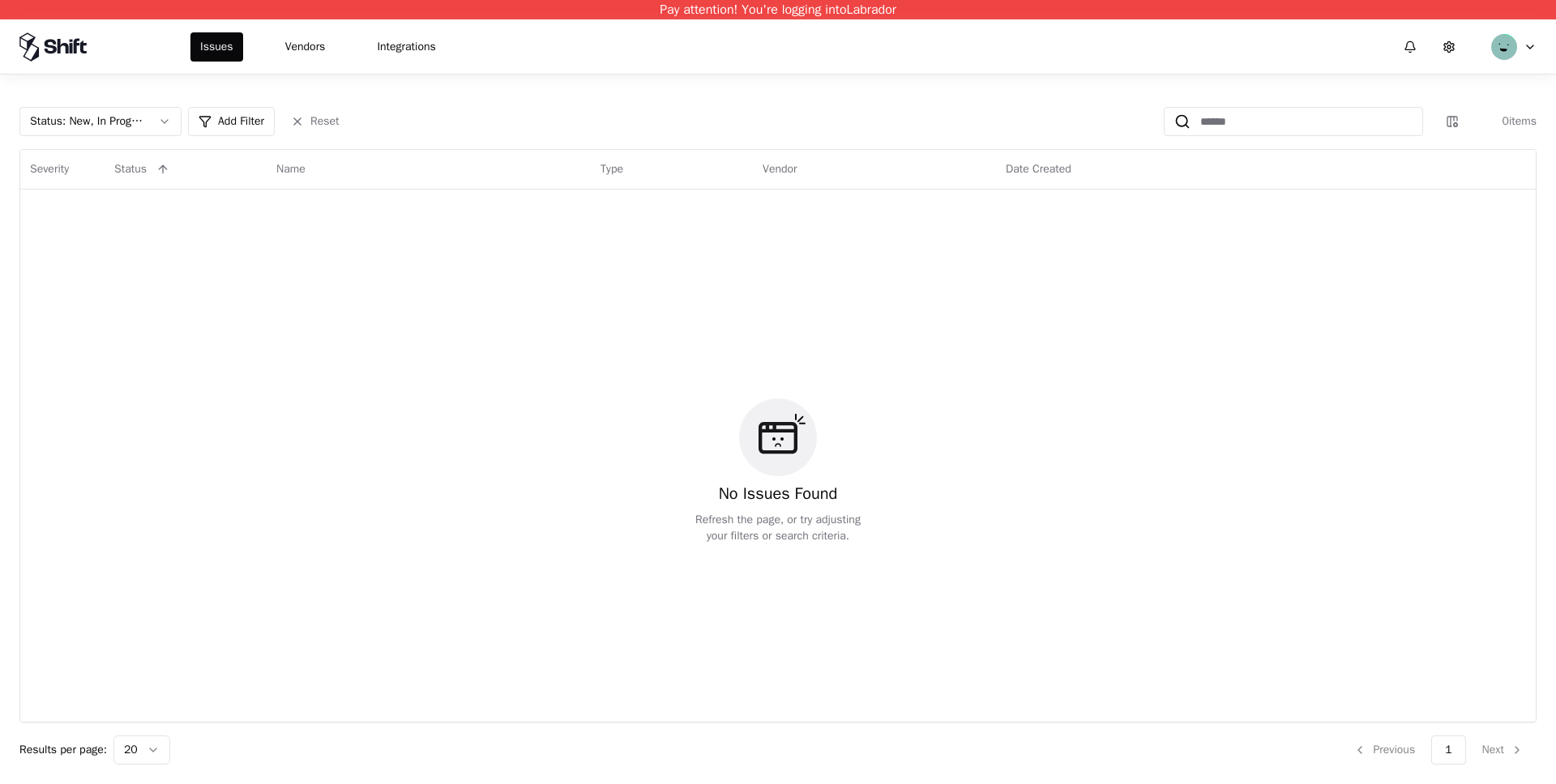 scroll, scrollTop: 0, scrollLeft: 0, axis: both 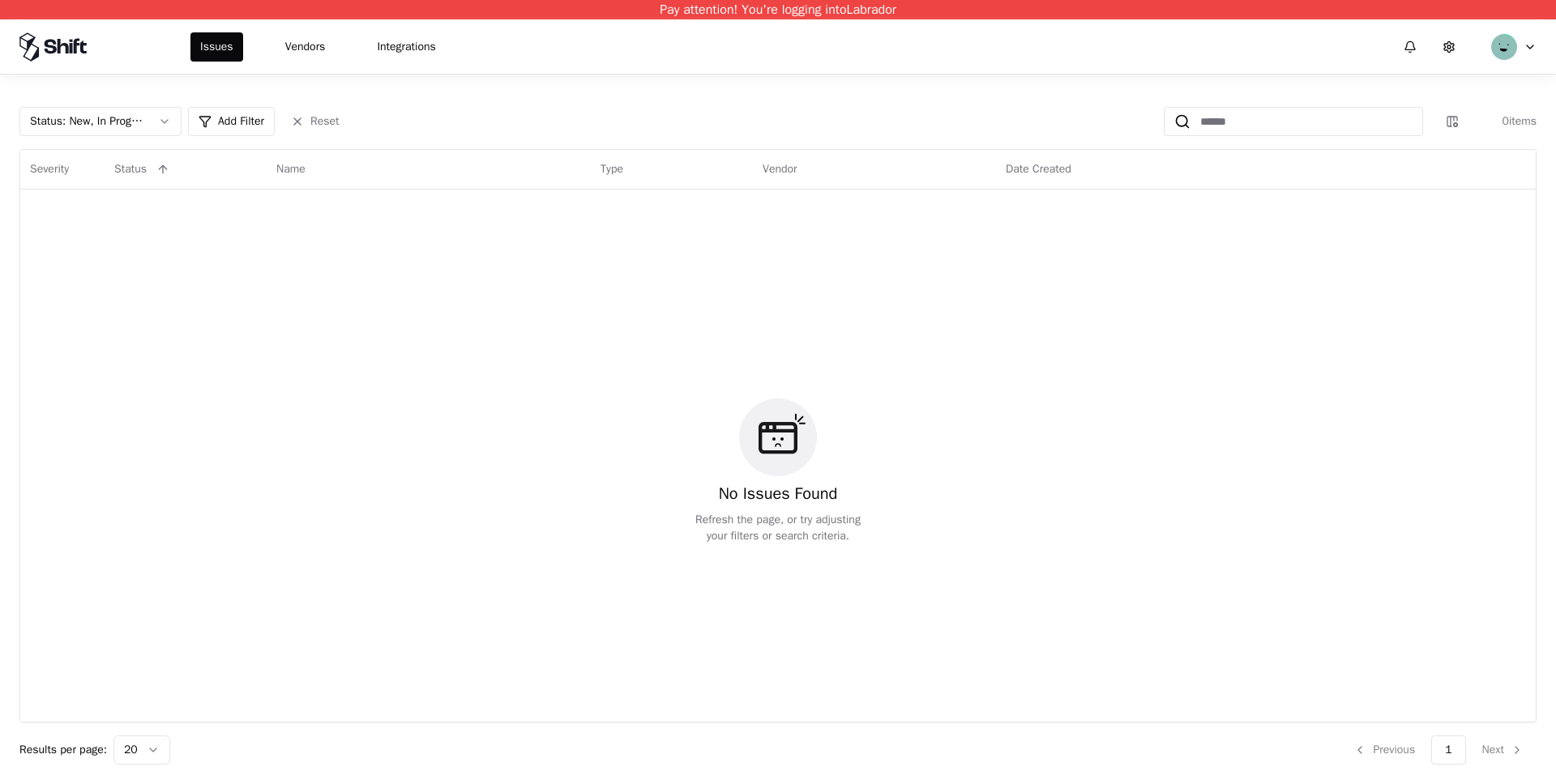 click on "Status :   New, In Progress" at bounding box center [88, 121] 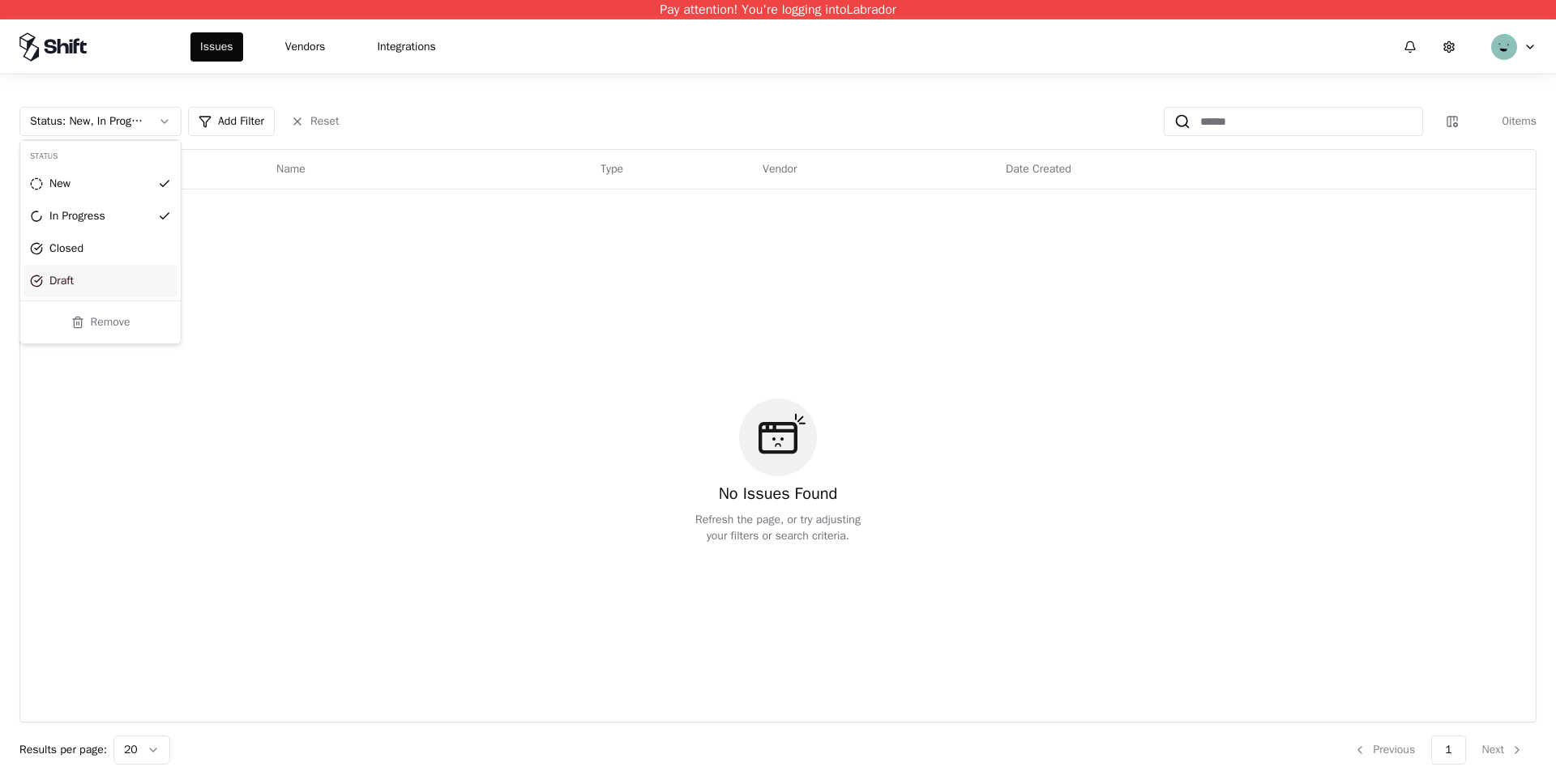 click on "Draft" at bounding box center (100, 281) 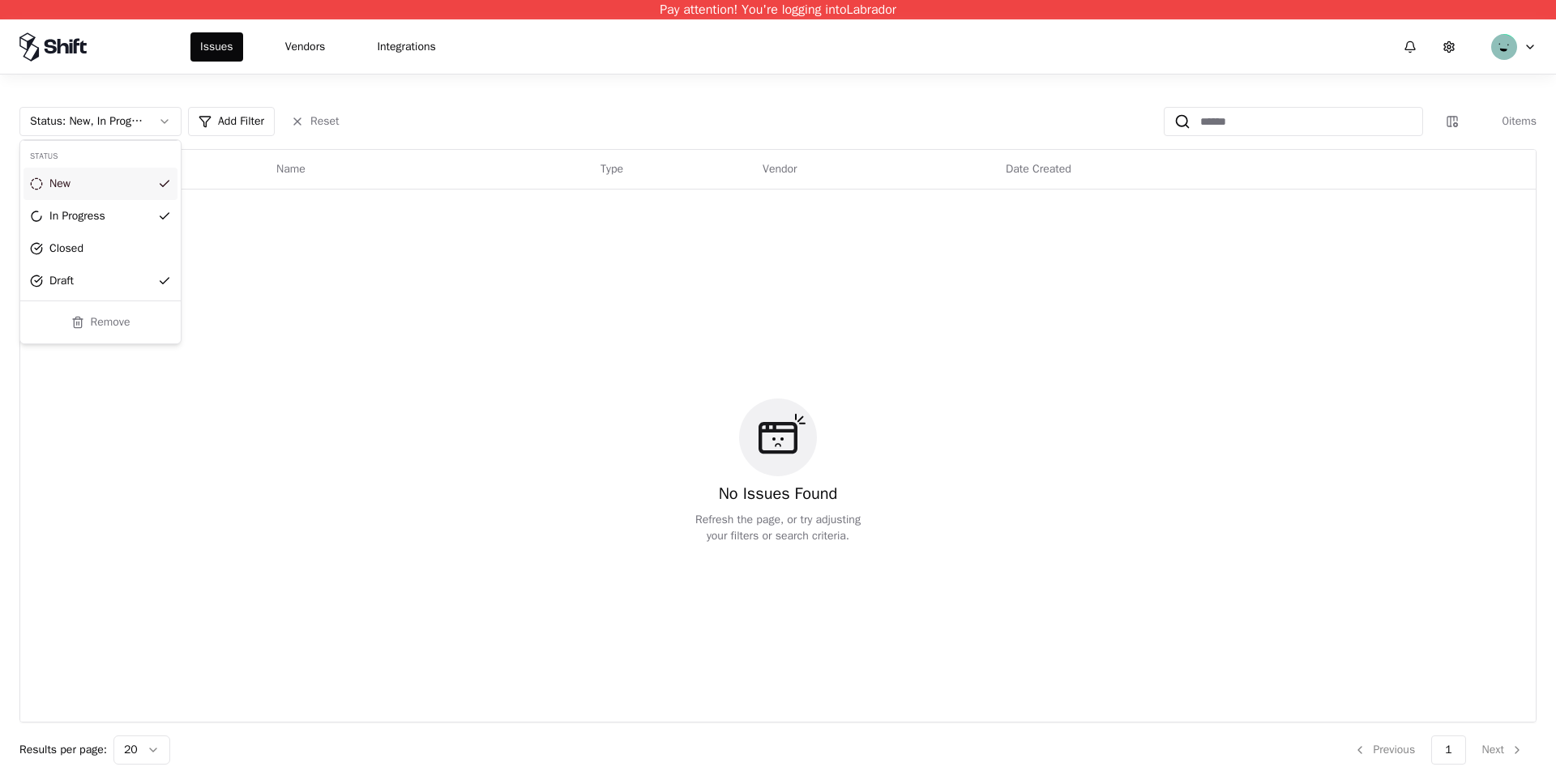click on "Pay attention! You're logging into Labrador Issues Vendors Integrations Status : New, In Progress, Draft Add Filter Reset 0 items Severity Status Name Type Vendor Date Created No Issues Found Refresh the page, or try adjusting your filters or search criteria. Results per page: 20 Previous 1 Next Status New In Progress Closed Draft Remove" at bounding box center [778, 392] 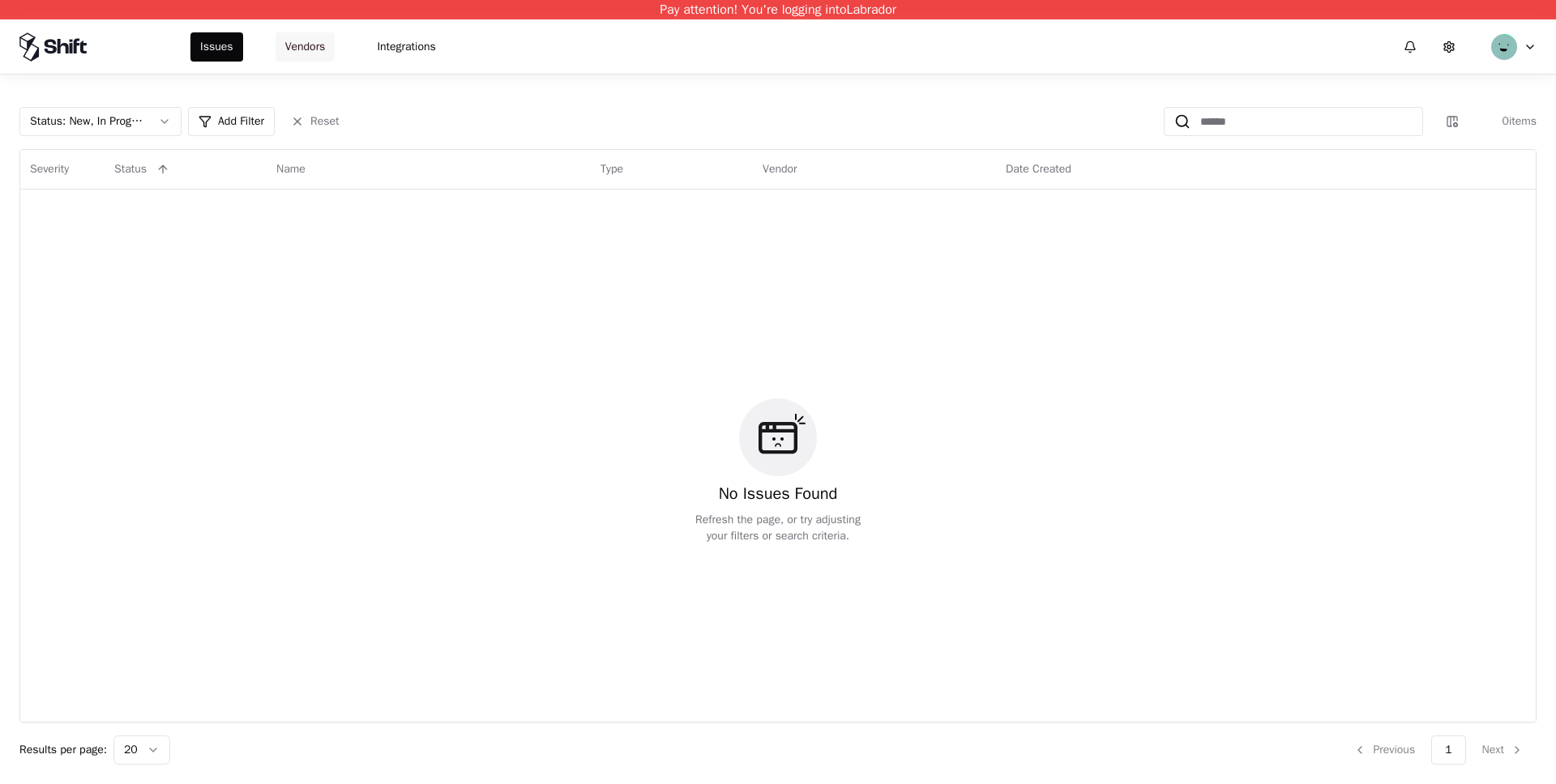 click on "Vendors" at bounding box center (306, 47) 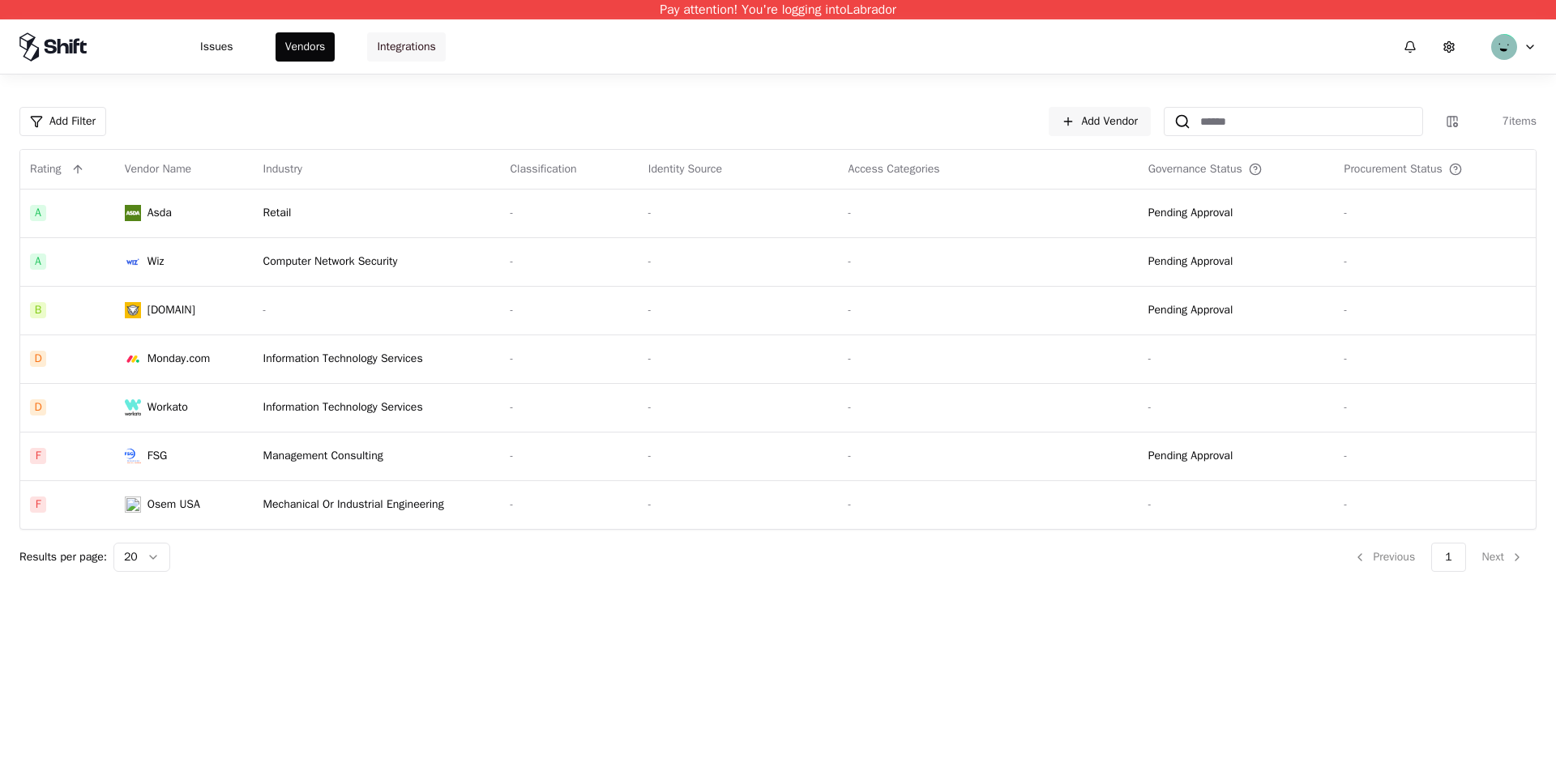 click on "Integrations" at bounding box center (406, 47) 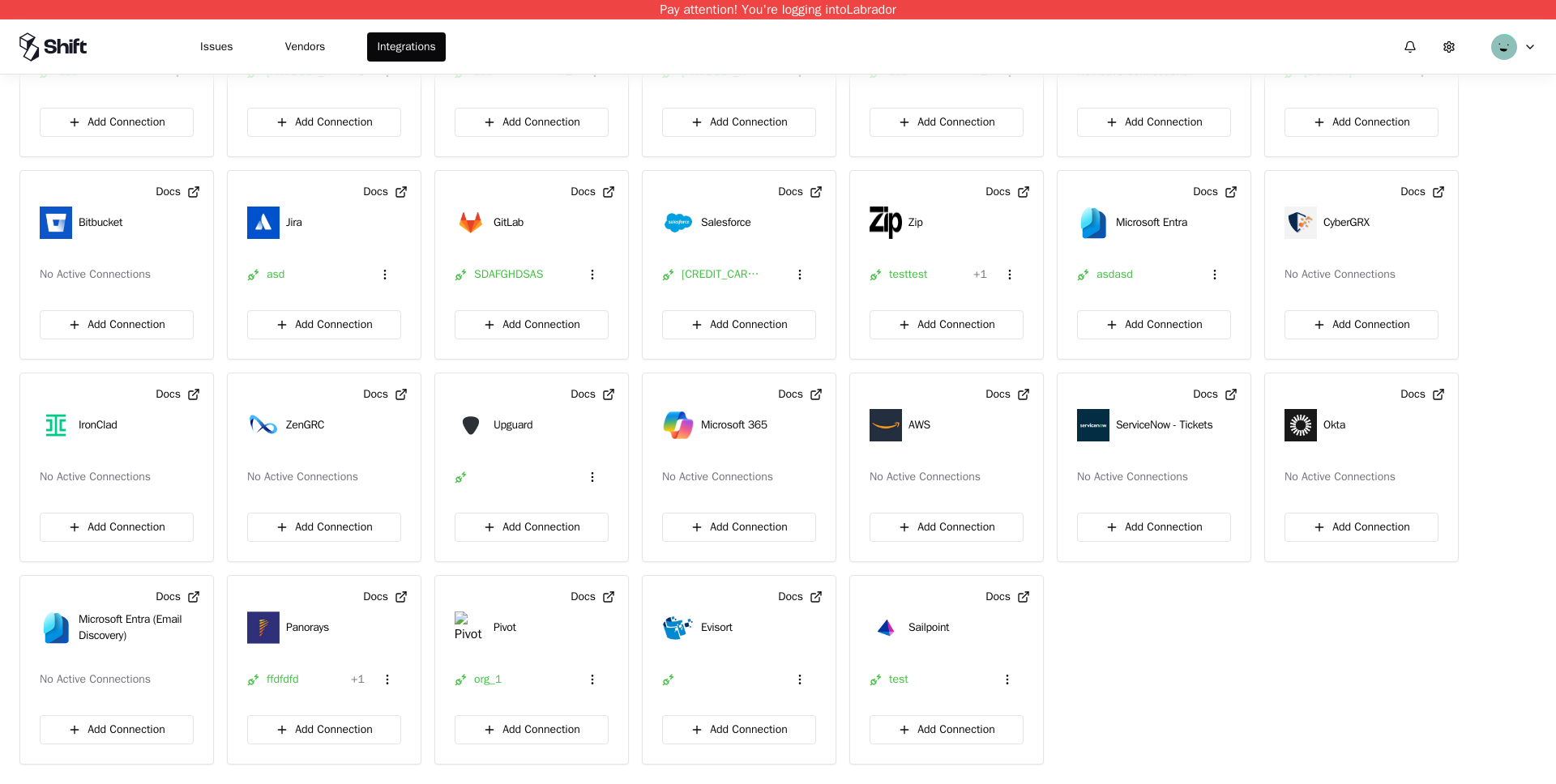 scroll, scrollTop: 0, scrollLeft: 0, axis: both 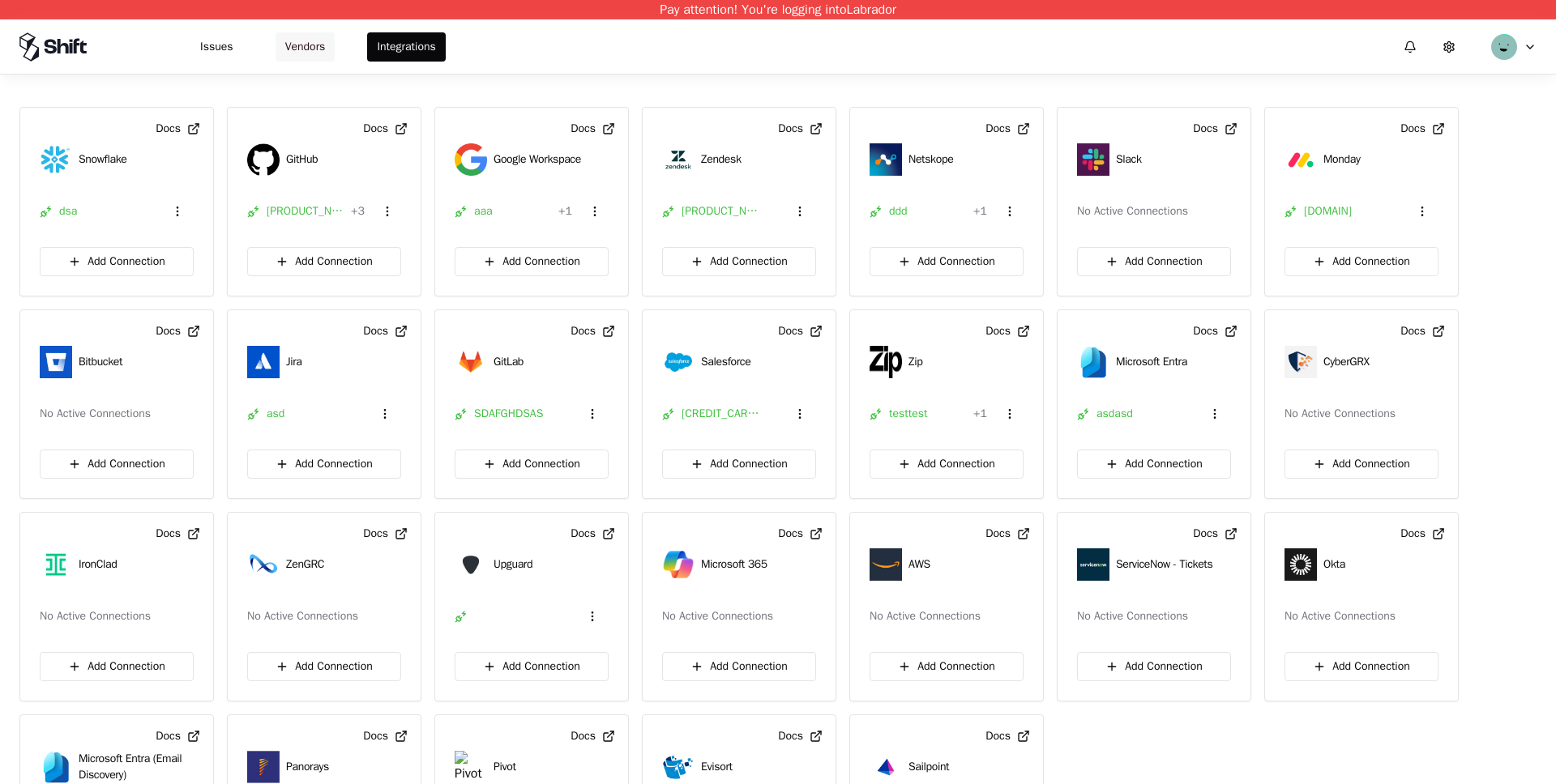 click on "Vendors" at bounding box center [306, 47] 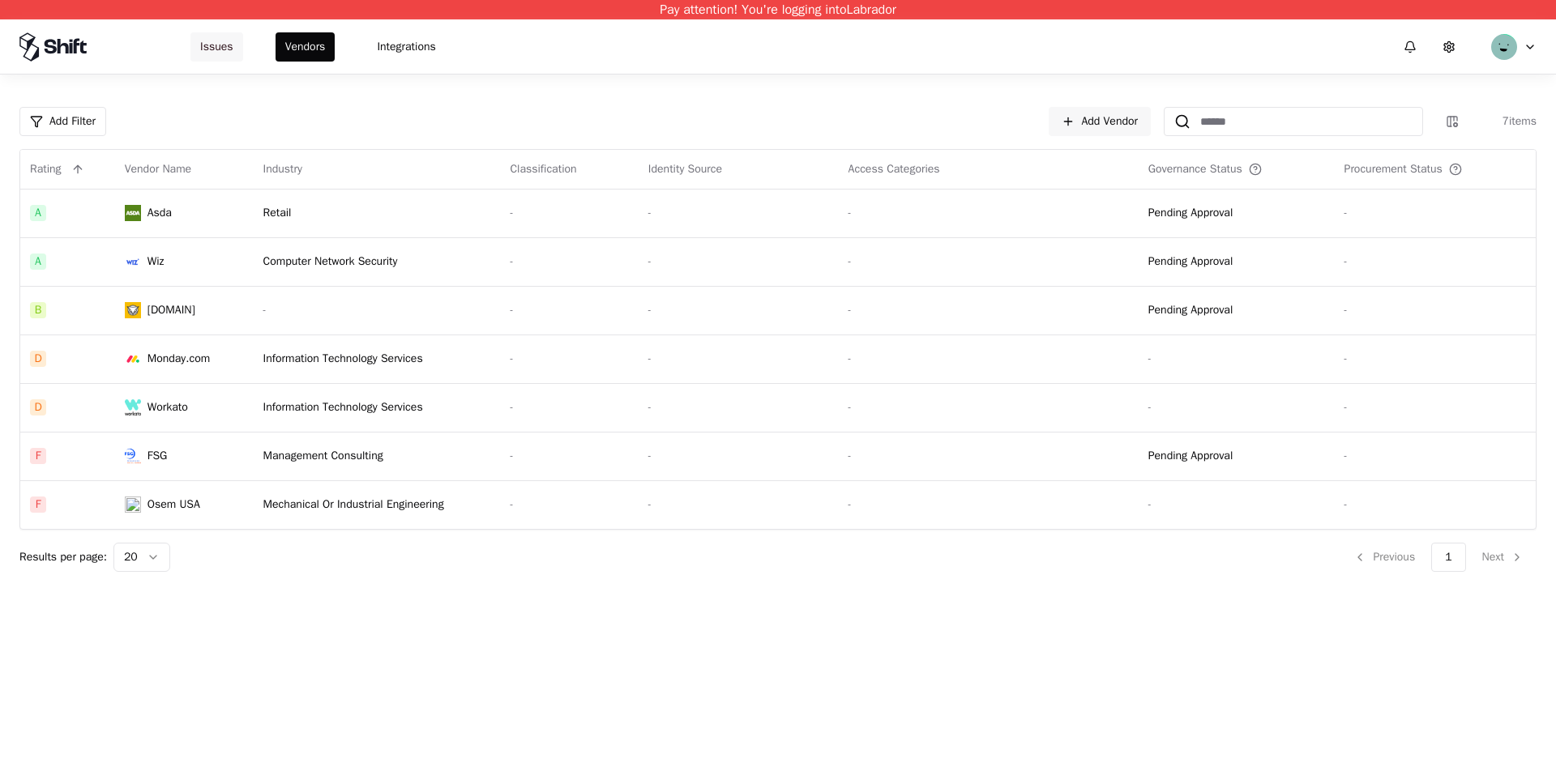 click on "Issues" at bounding box center (216, 47) 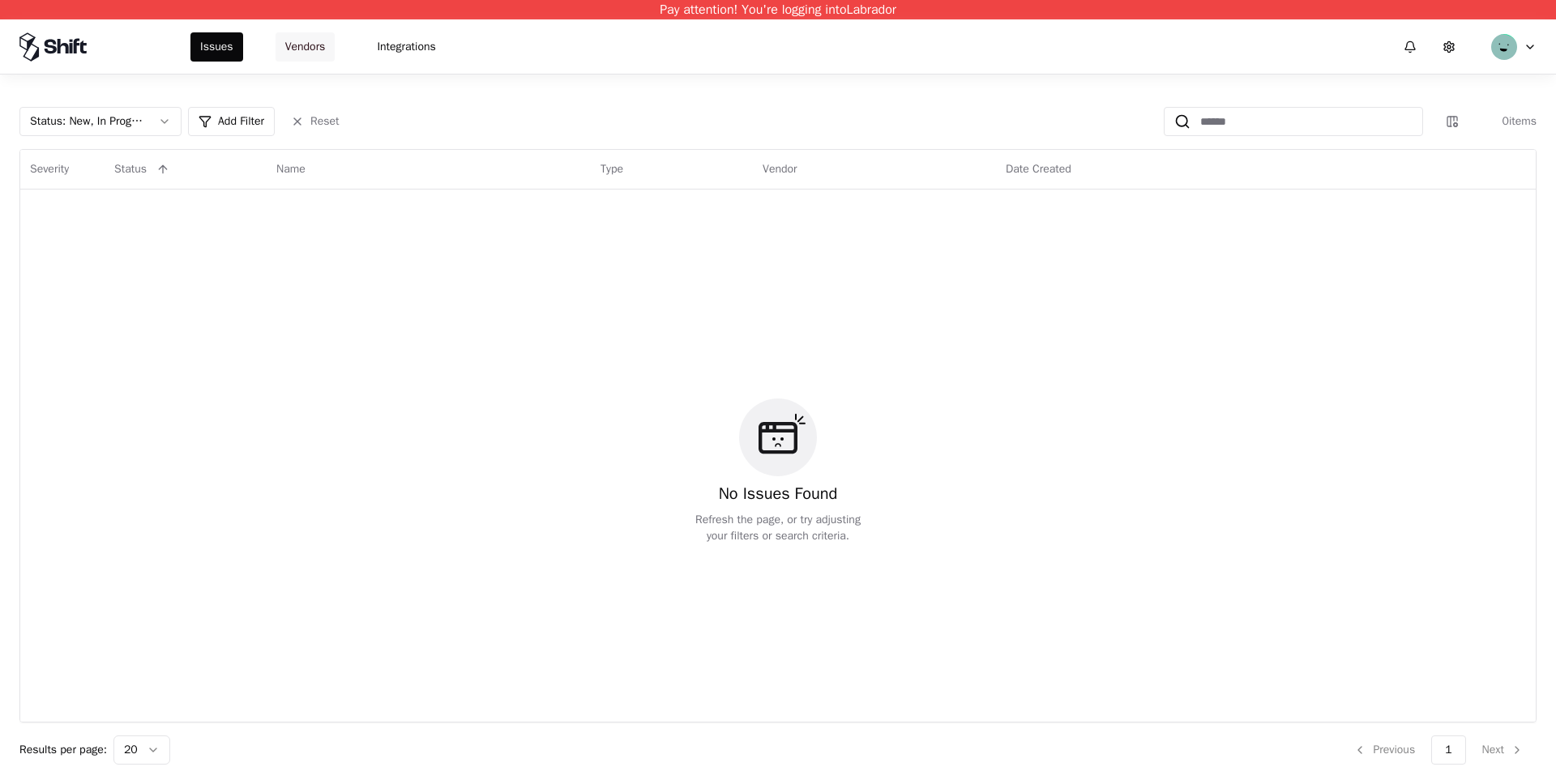 click on "Vendors" at bounding box center [306, 47] 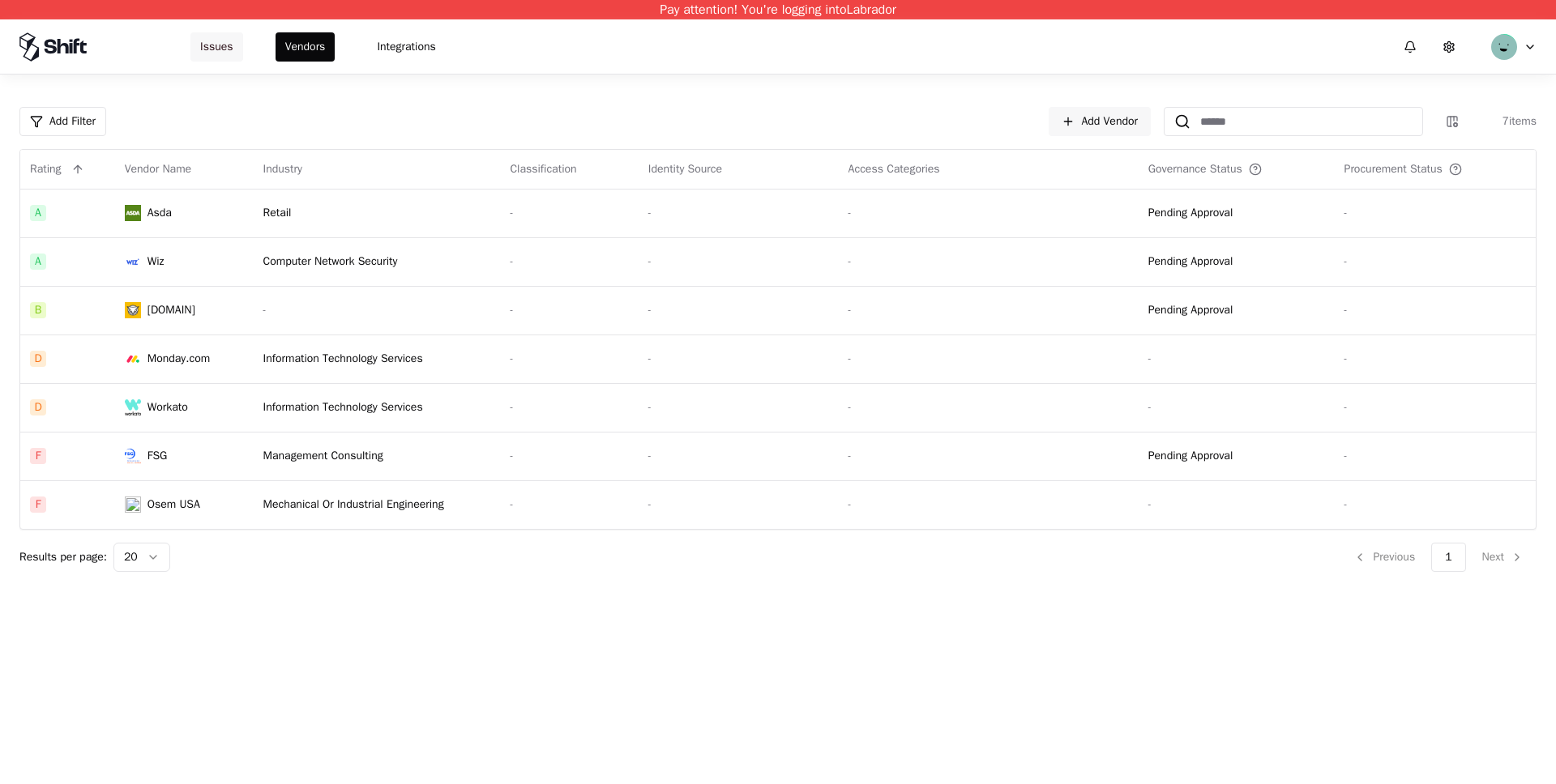 click on "Issues" at bounding box center [216, 47] 